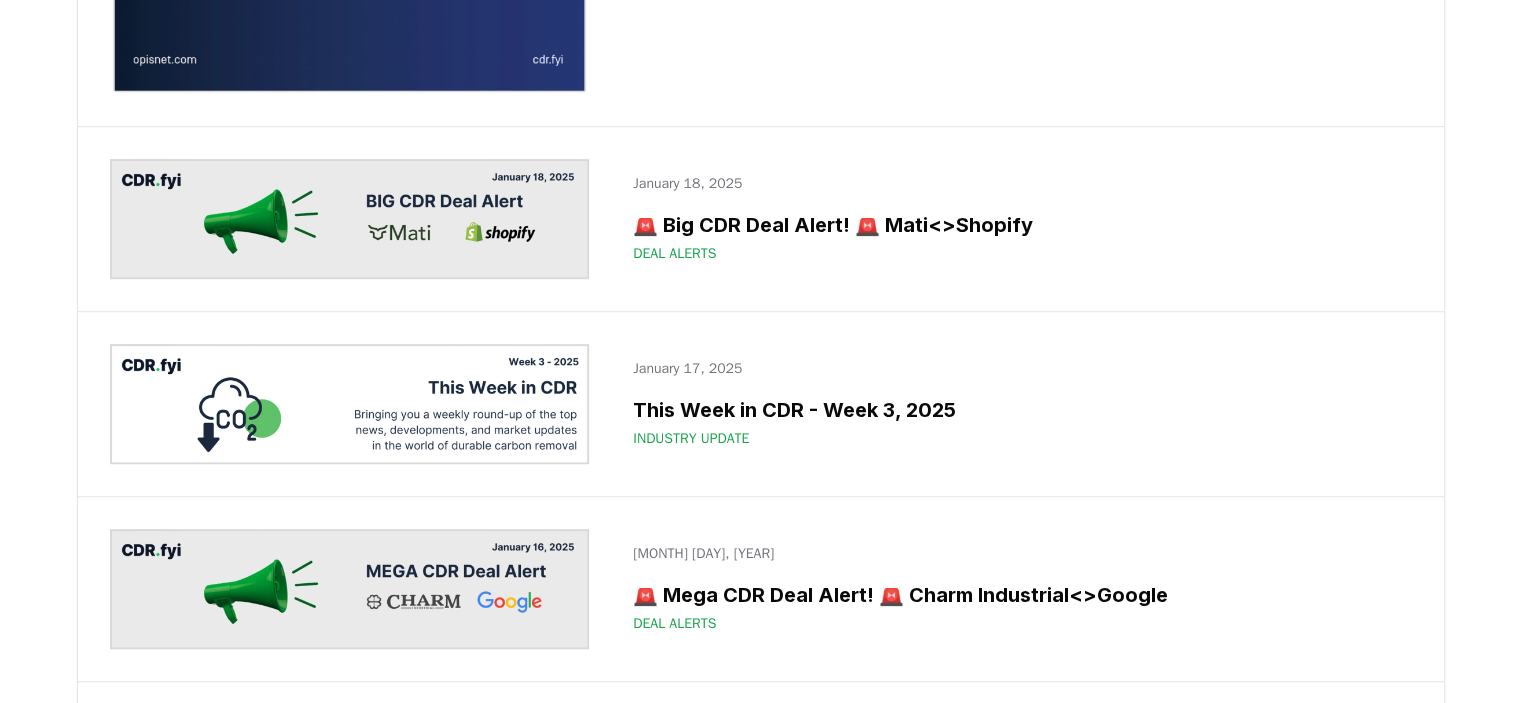 scroll, scrollTop: 16368, scrollLeft: 0, axis: vertical 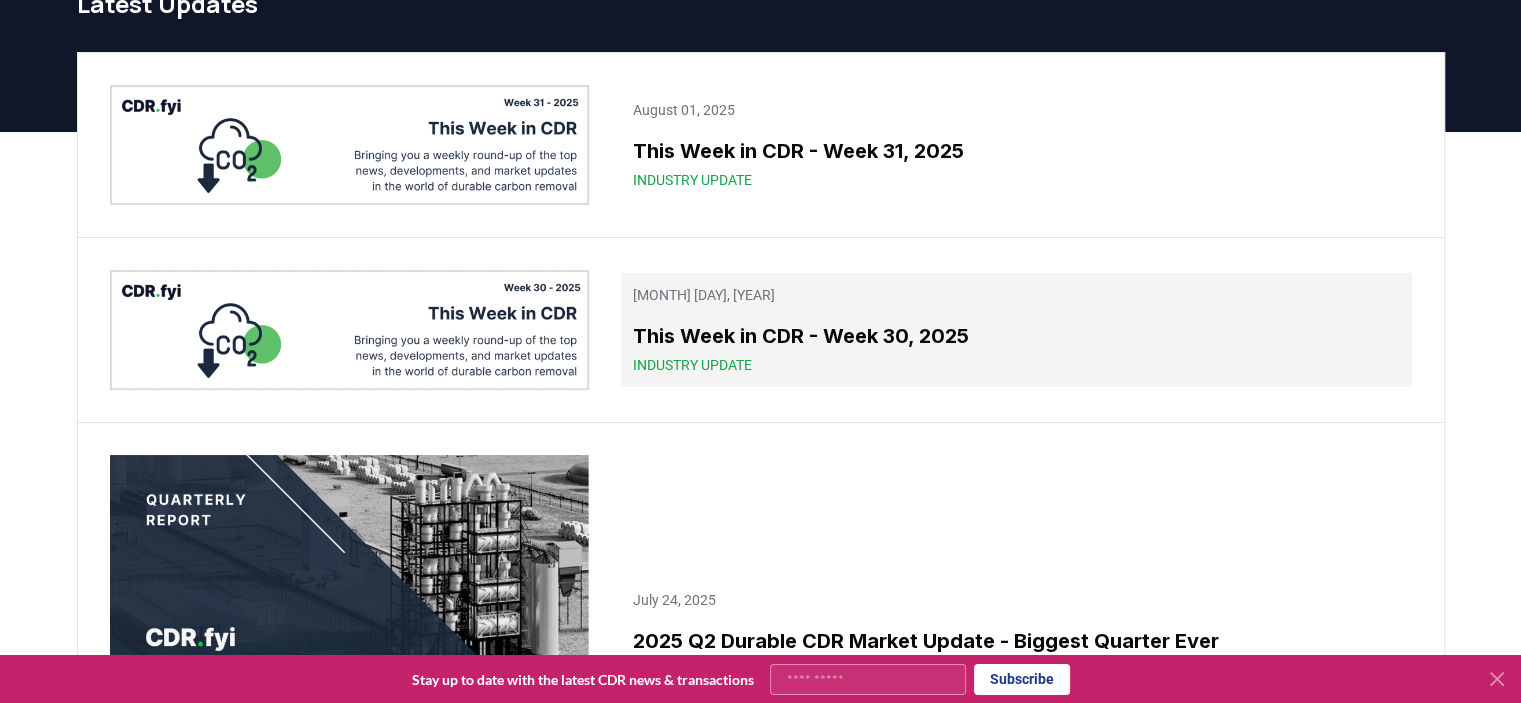 click on "This Week in CDR - Week 30, 2025" at bounding box center (1016, 336) 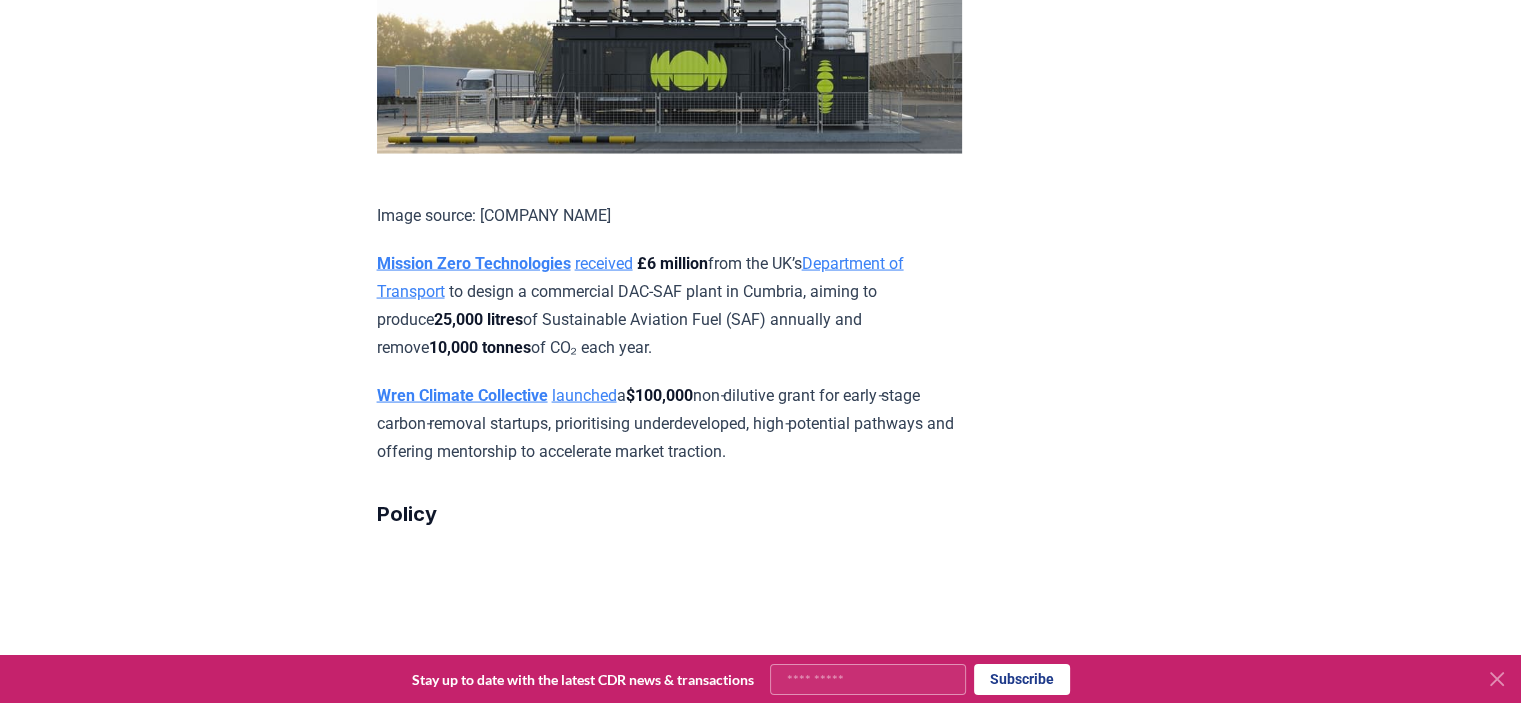 scroll, scrollTop: 3900, scrollLeft: 0, axis: vertical 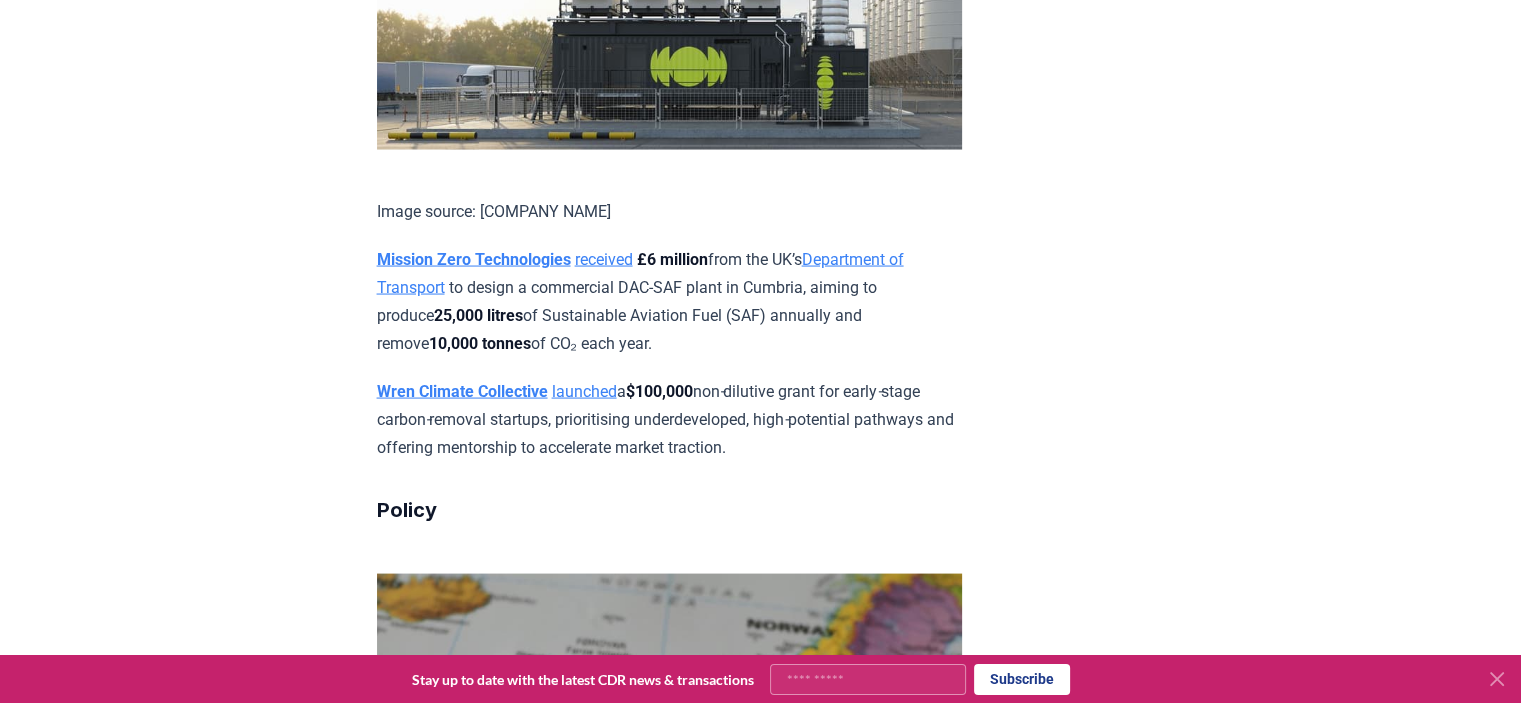 drag, startPoint x: 380, startPoint y: 271, endPoint x: 567, endPoint y: 268, distance: 187.02406 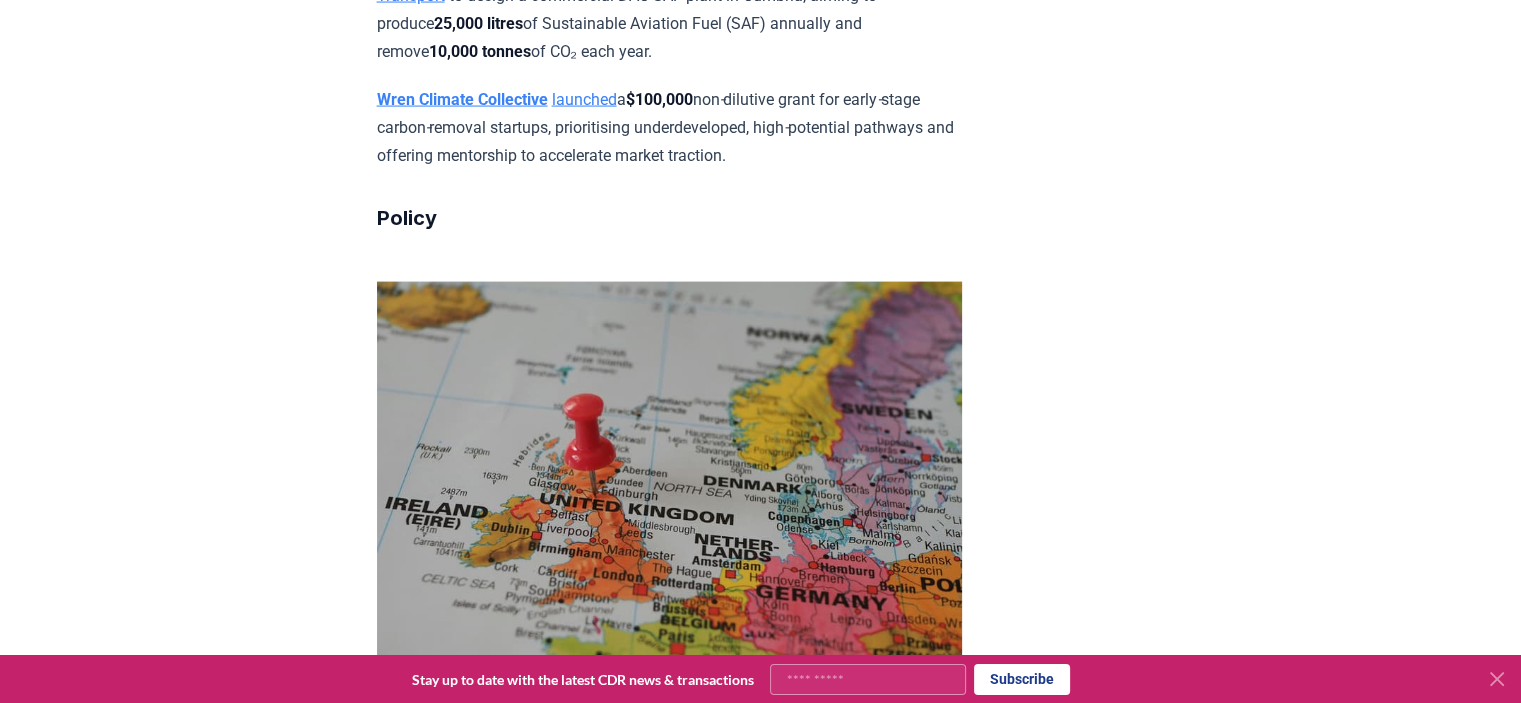 scroll, scrollTop: 4200, scrollLeft: 0, axis: vertical 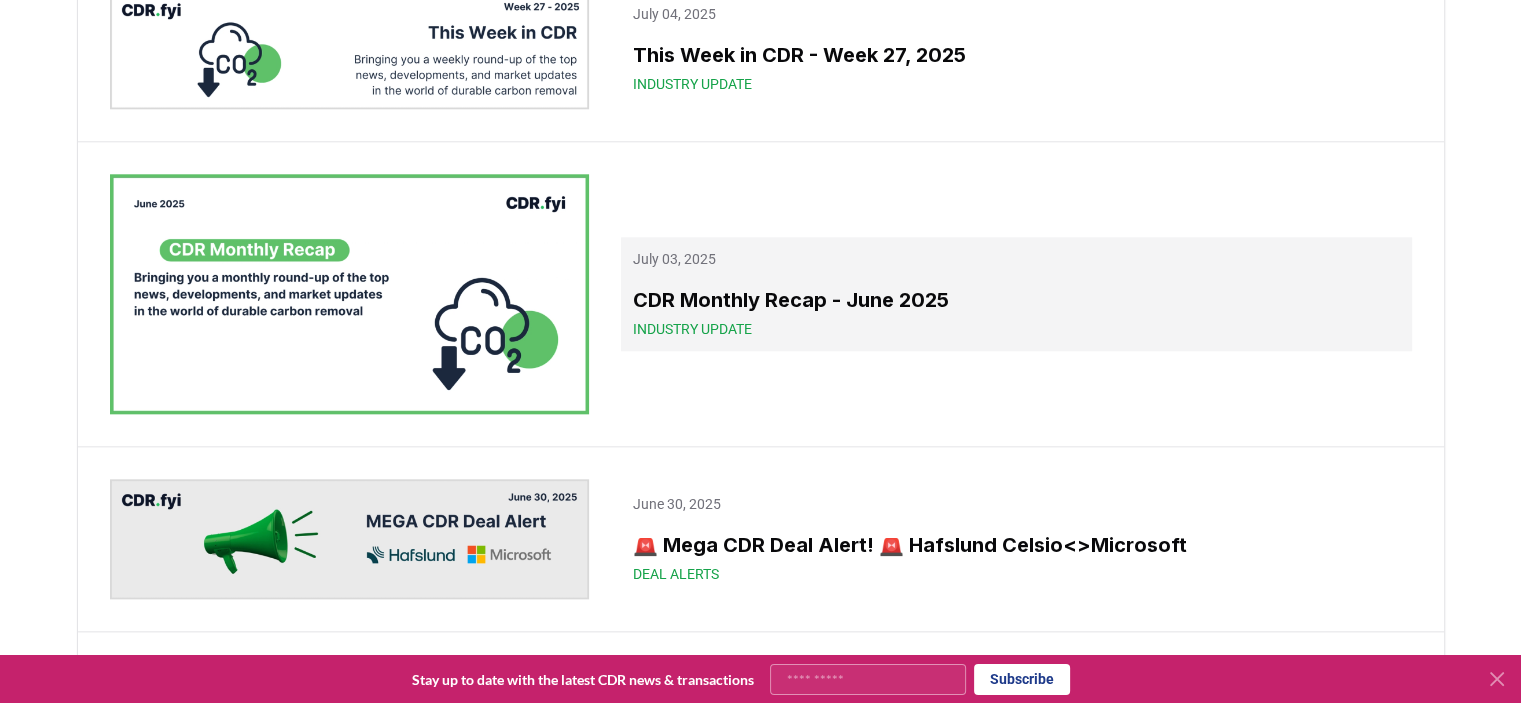 click on "CDR Monthly Recap - June 2025" at bounding box center (1016, 300) 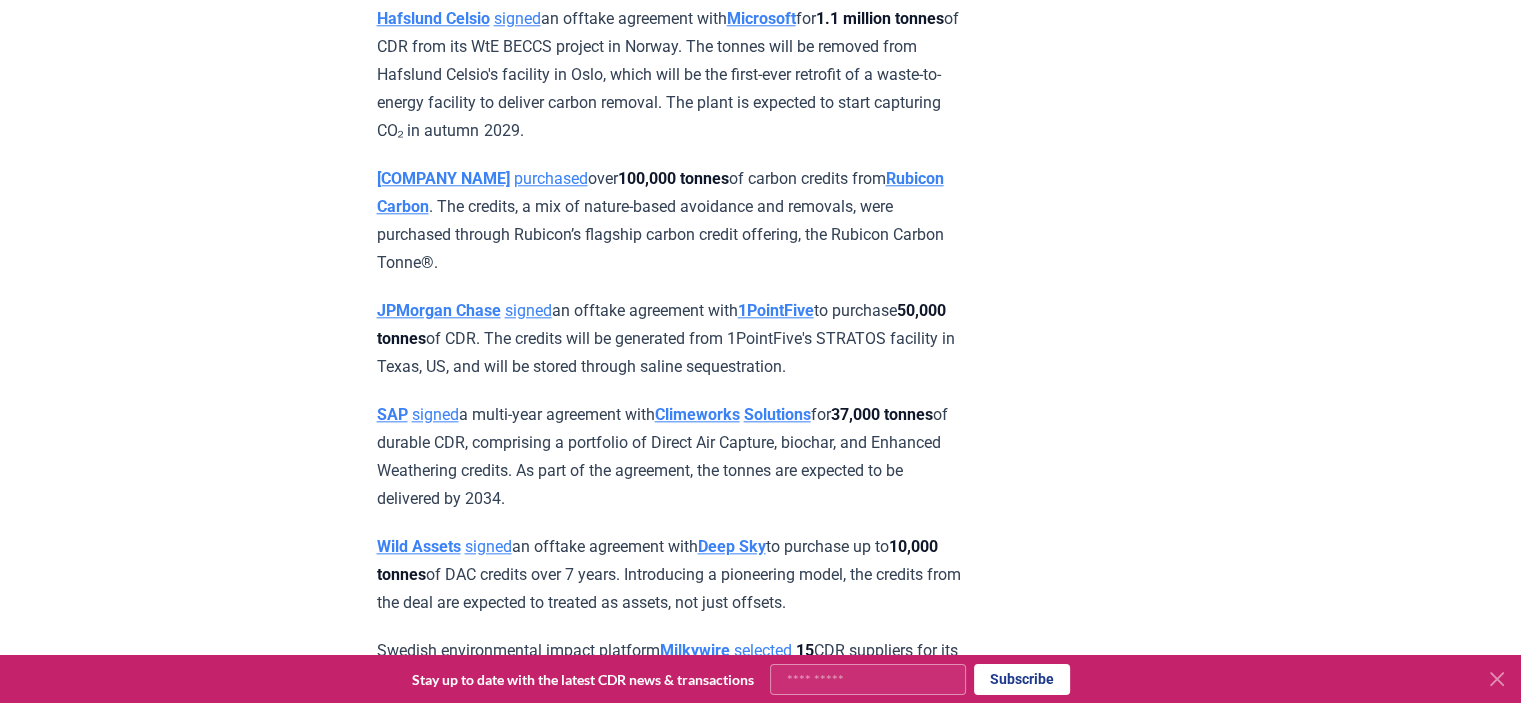 scroll, scrollTop: 0, scrollLeft: 0, axis: both 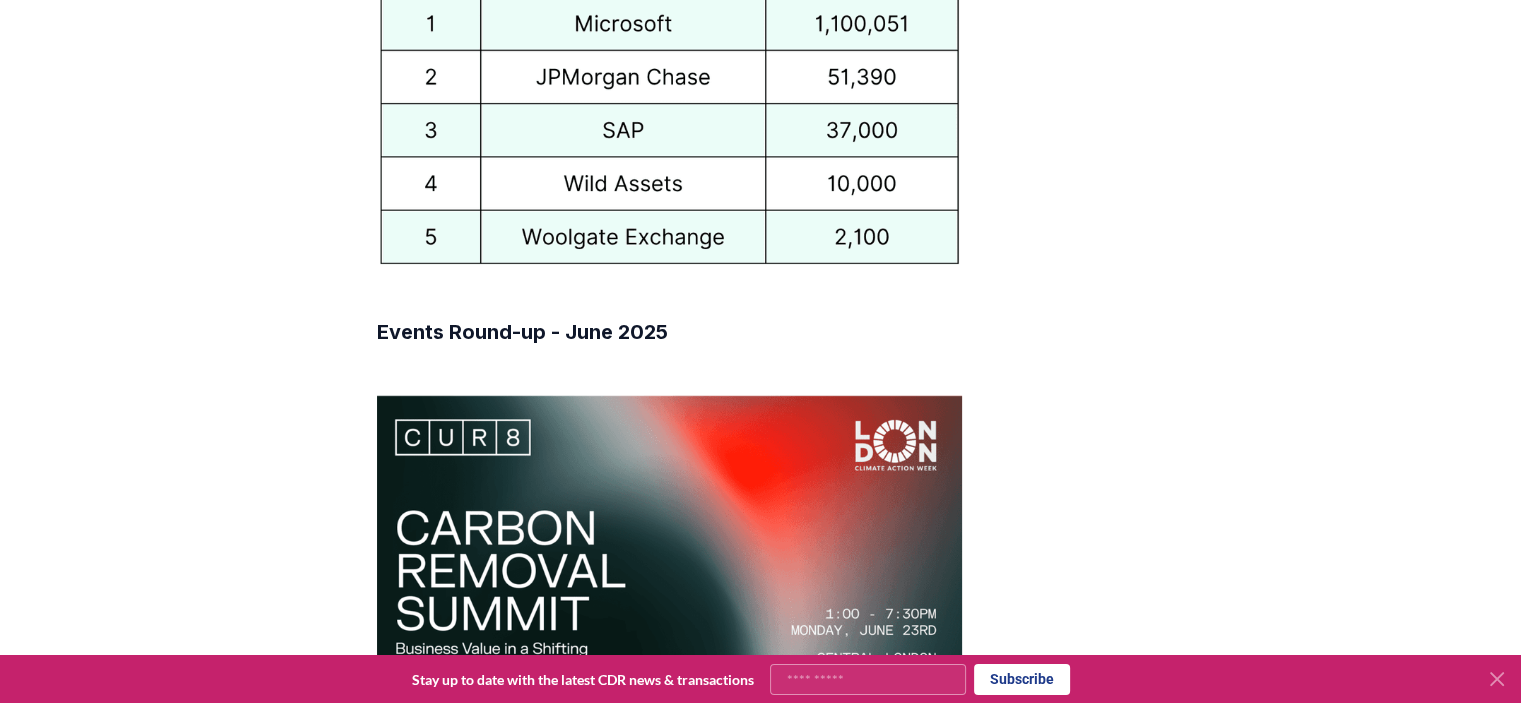 click on "July 03, 2025 CDR Monthly Recap - June 2025  We are back with another edition of the  CDR Monthly Recap , a monthly round-up of some of the top news, developments, and market updates from the world of durable carbon removal. After a huge May, which saw over 3.48 million tonnes contracted, June saw a relative slowdown in market activity, with just over 1.2 million tonnes purchased, including a 1.1 megatonne deal between Microsoft and Hafslund Celsio. Other top deals saw the participation of JPMorgan Chase, 1PointFive, SAP, Climeworks Solutions, Wild Assets, and Deep Sky. New projects, partnerships, and large funding opportunities, as well as announcements, continue to drive momentum for the industry ahead, alongside various events in the field. Read on to learn more below! What insights will shape the Q2 Durable CDR Market?  Help accelerate the durable carbon removal industry by updating your orders through the CDR.fyi Portal ahead of our  Q2 Durable CDR Market Update Report  Deals and Partnerships Deals" at bounding box center (761, -3887) 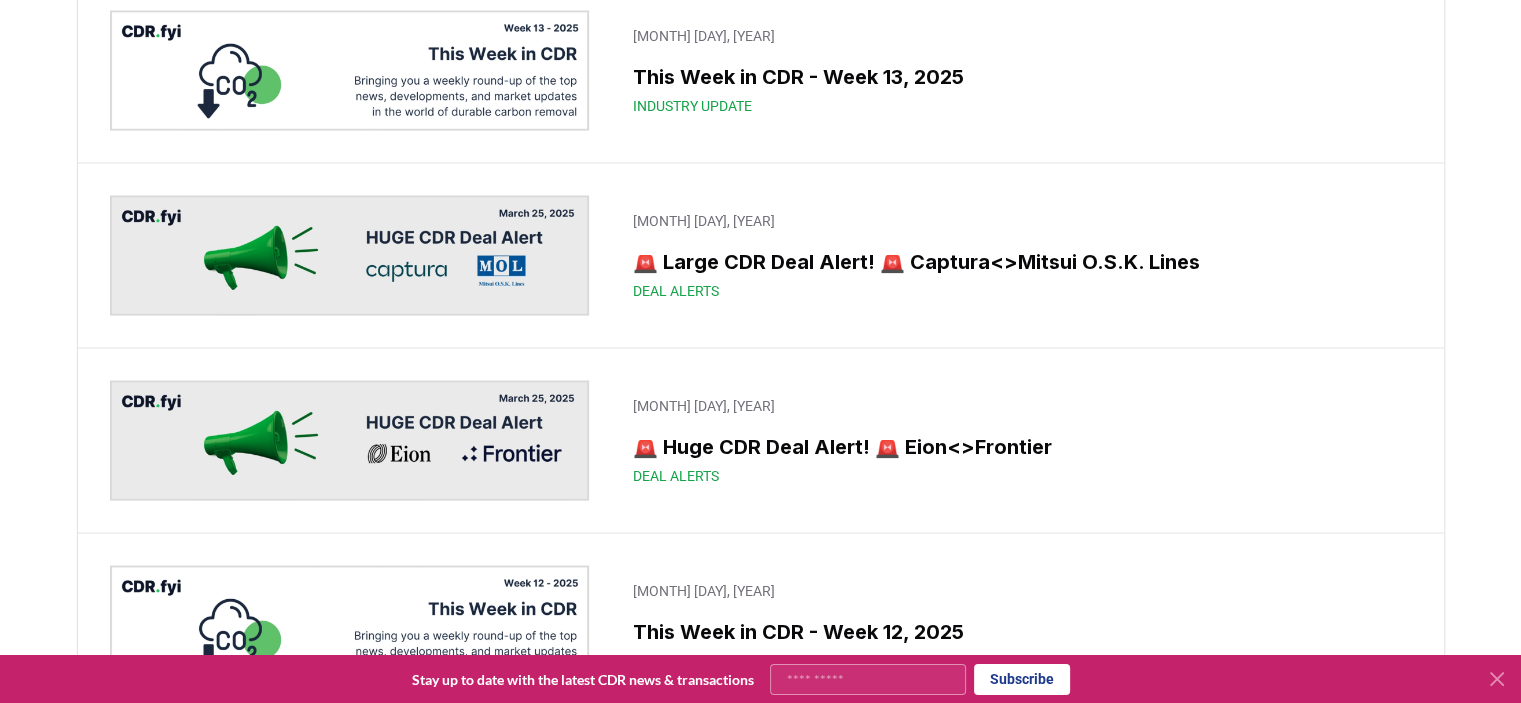scroll, scrollTop: 2136, scrollLeft: 0, axis: vertical 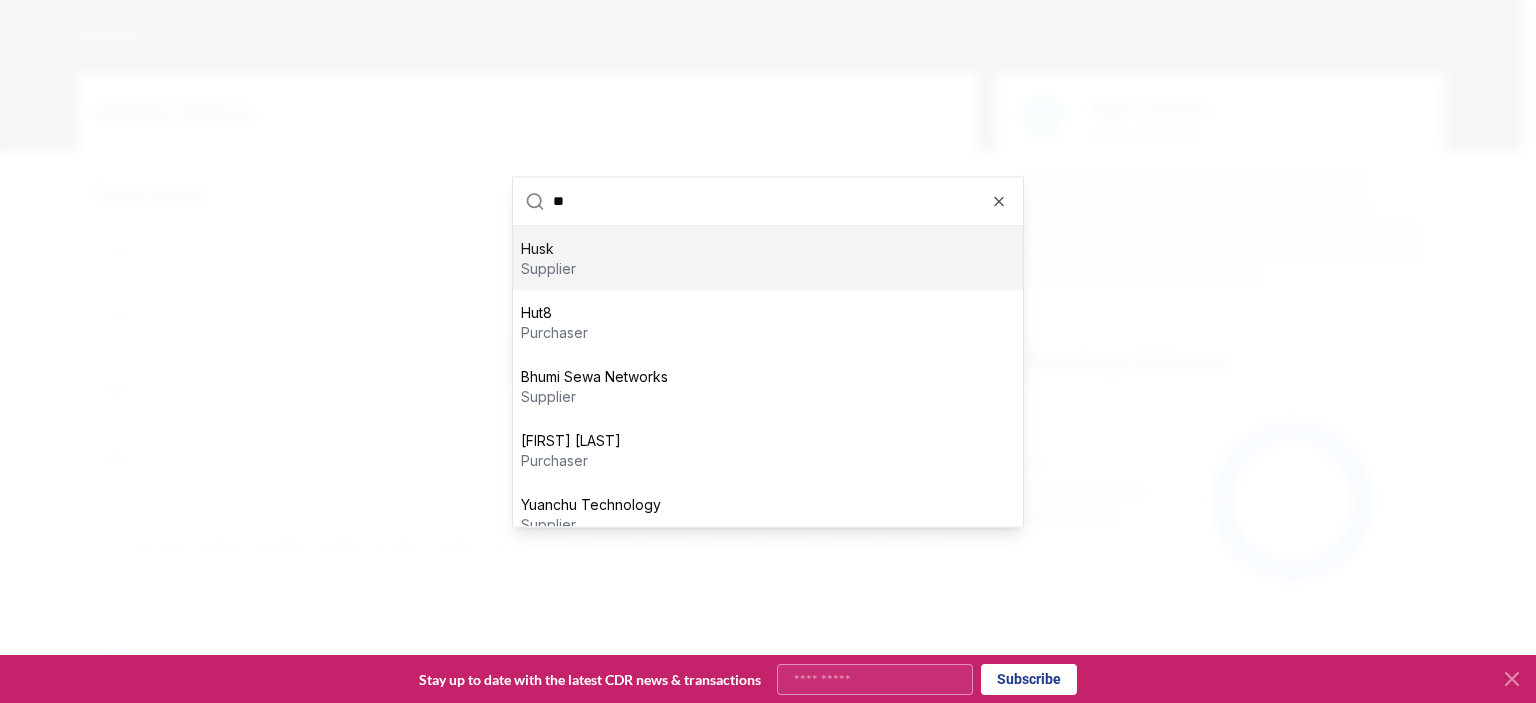 type on "*" 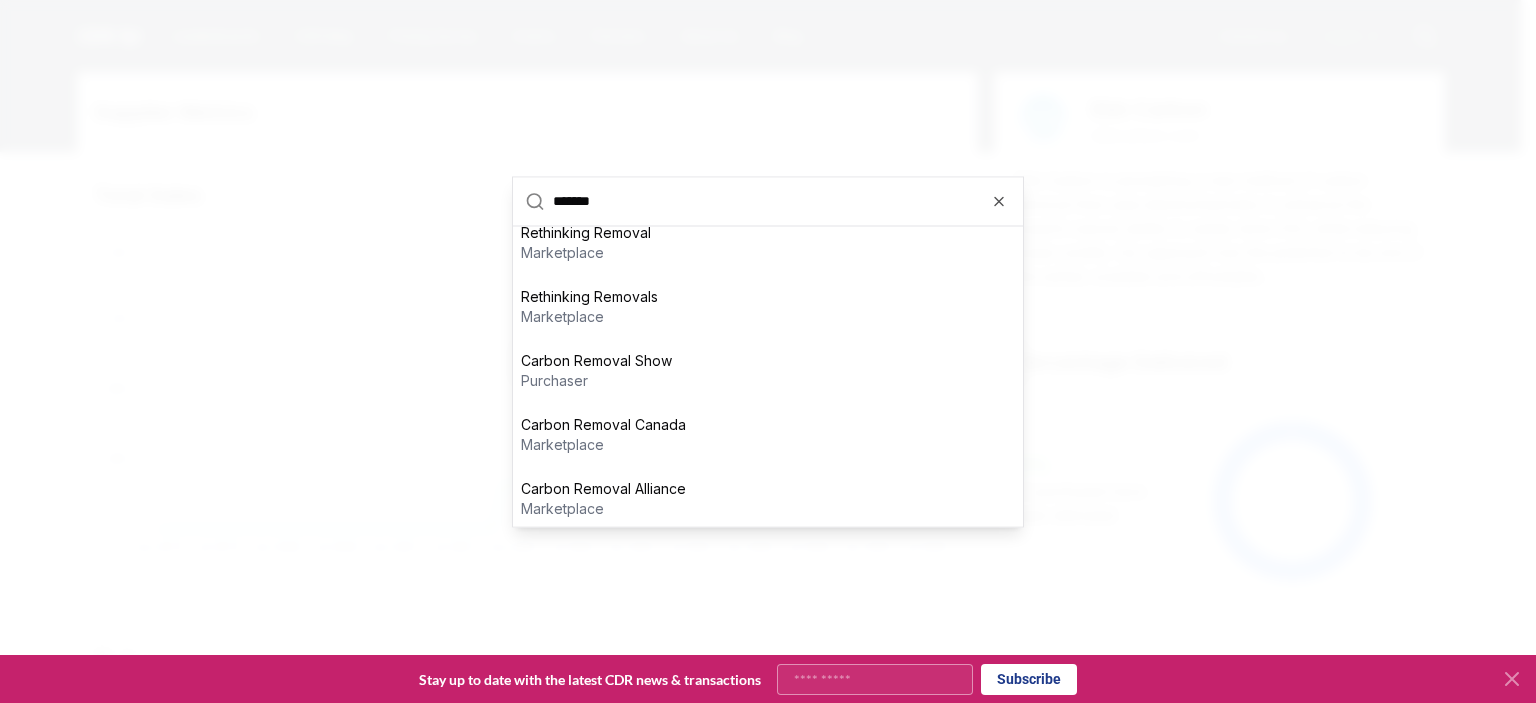 scroll, scrollTop: 212, scrollLeft: 0, axis: vertical 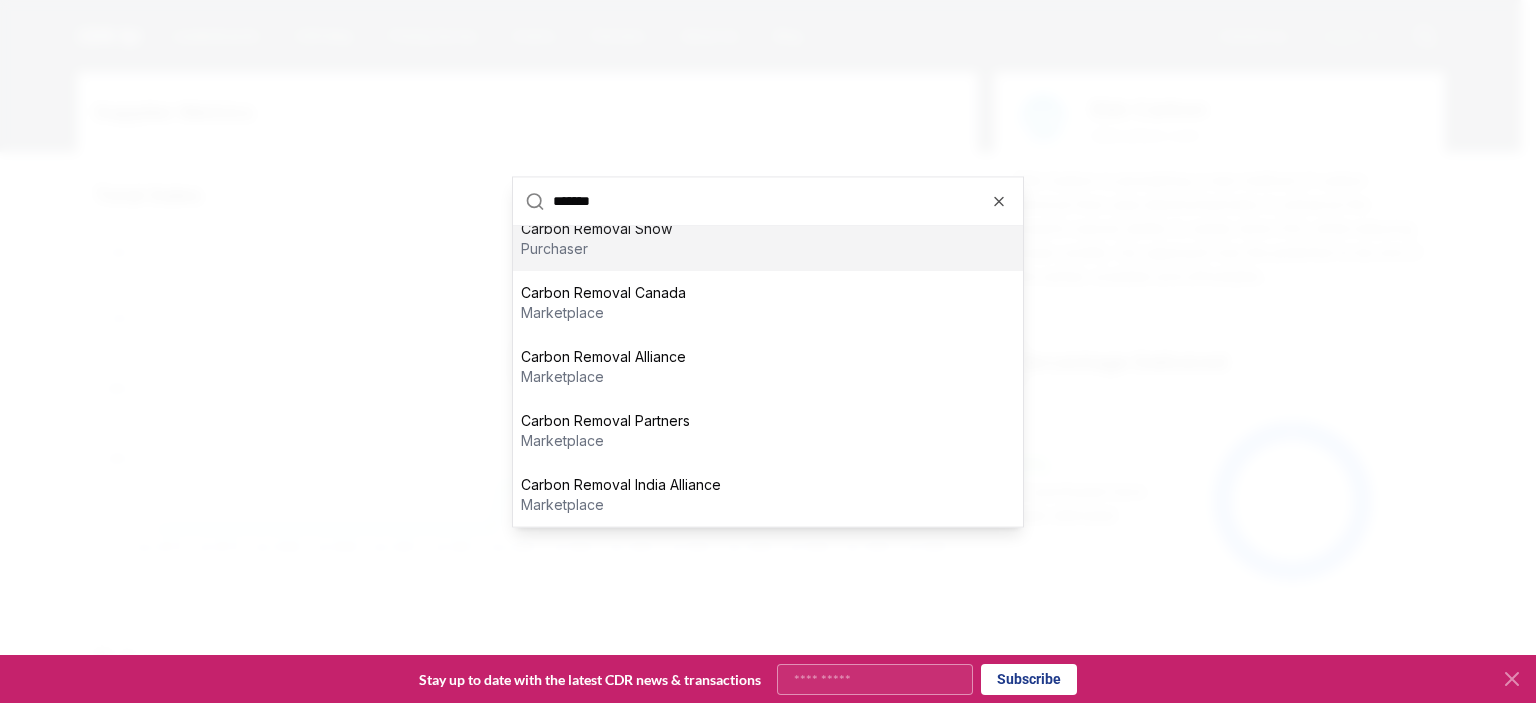 type on "*******" 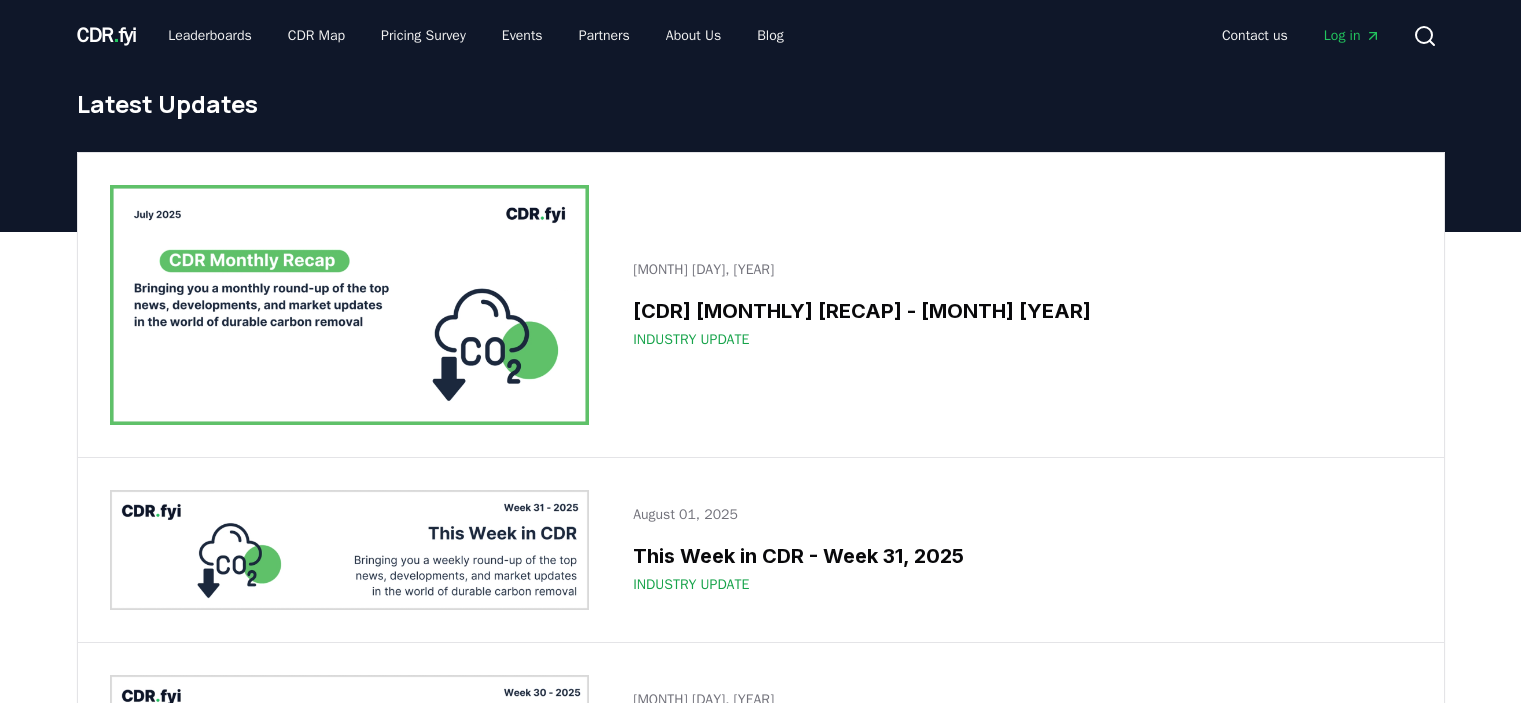 scroll, scrollTop: 0, scrollLeft: 0, axis: both 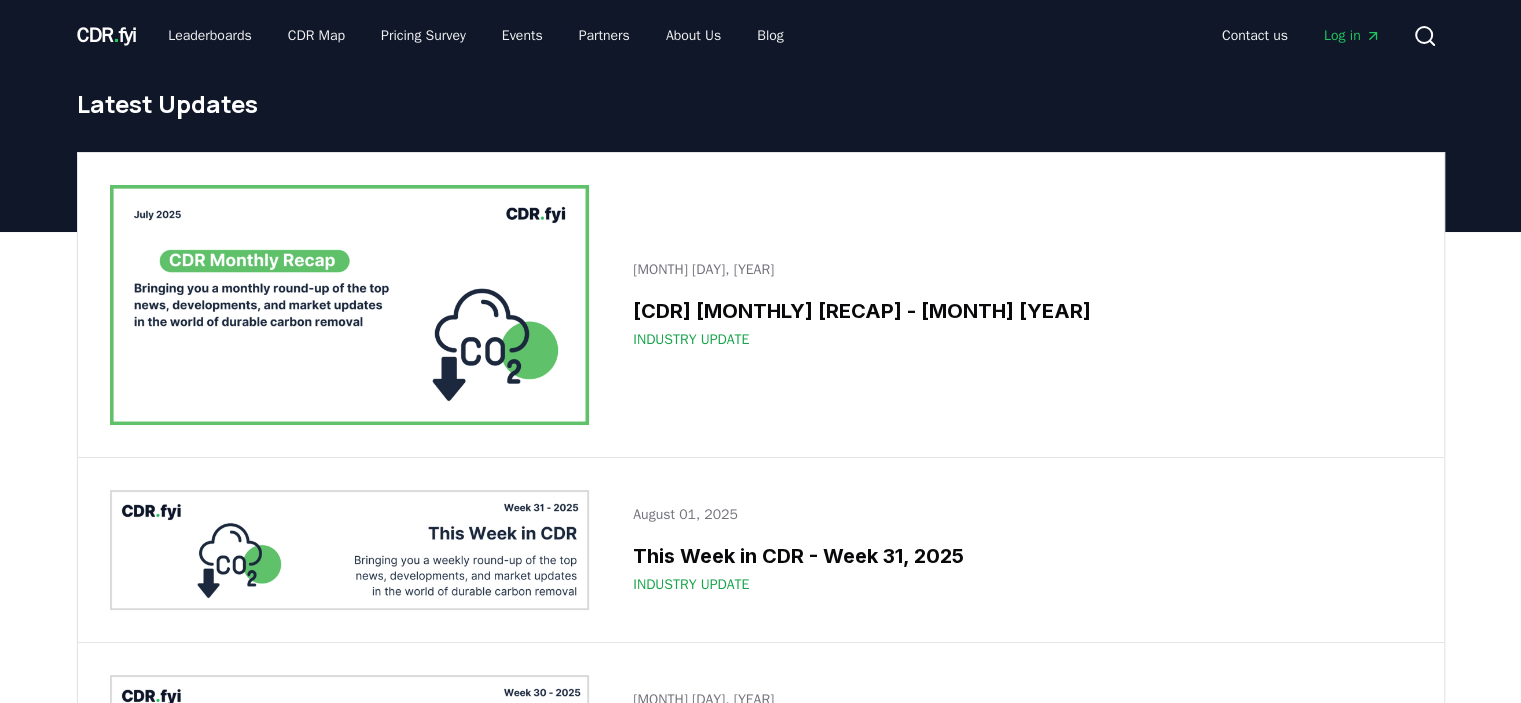 click on "August 05, 2025 CDR Monthly Recap - July 2025  Industry Update" at bounding box center (1016, 305) 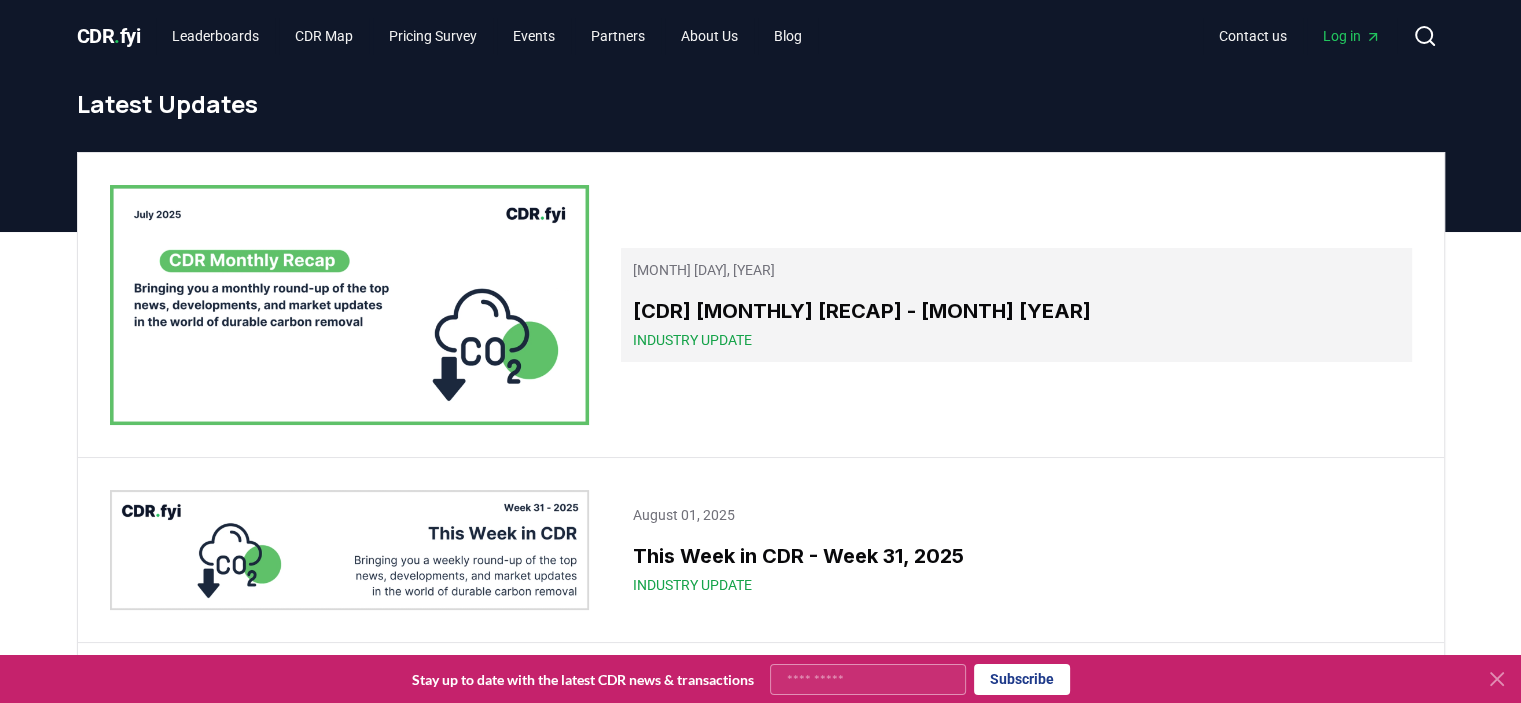 click on "CDR Monthly Recap - July 2025" at bounding box center (1016, 311) 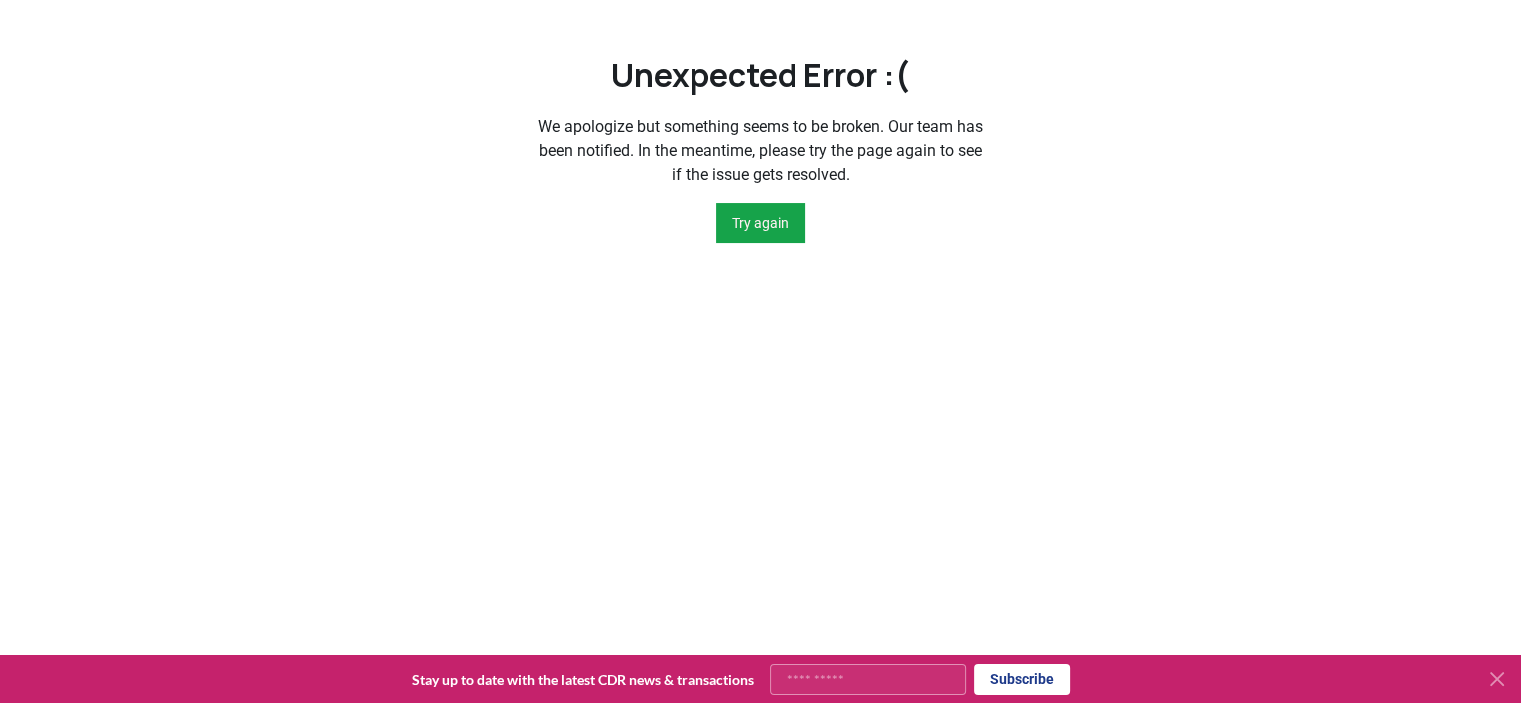 scroll, scrollTop: 0, scrollLeft: 0, axis: both 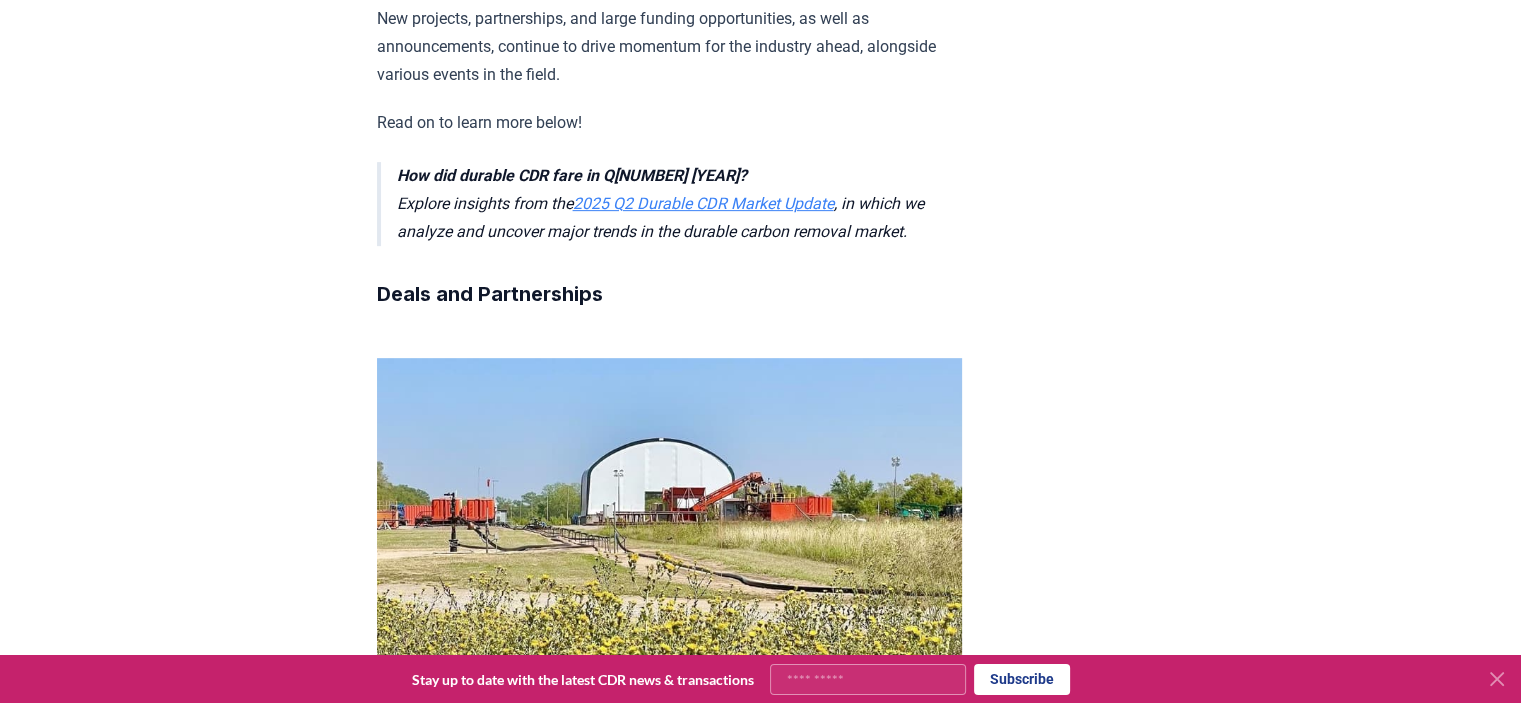 click on "August 05, 2025 CDR Monthly Recap - July 2025  We are back with another edition of the  CDR Monthly Recap , a monthly round-up of some of the top news, developments, and market updates from the world of durable carbon removal. After a relatively slow  June  that saw around 1.2 million tonnes contracted, July was one of the biggest months in durable CDR purchase volume history with over 8 million tonnes contracted, as Microsoft alone led with 7.86 million tonnes in purchases. Other top deals saw the participation of Frontier, Palo Alto Networks, Arbor Energy, and 1PointFive, to name a few. New projects, partnerships, and large funding opportunities, as well as announcements, continue to drive momentum for the industry ahead, alongside various events in the field. Read on to learn more below! How did durable CDR fare in Q2 2025?  Explore insights from the  2025 Q2 Durable CDR Market Update , in which we analyze and uncover major trends in the durable carbon removal market. Deals and Partnerships Deals   signed" at bounding box center (761, 5781) 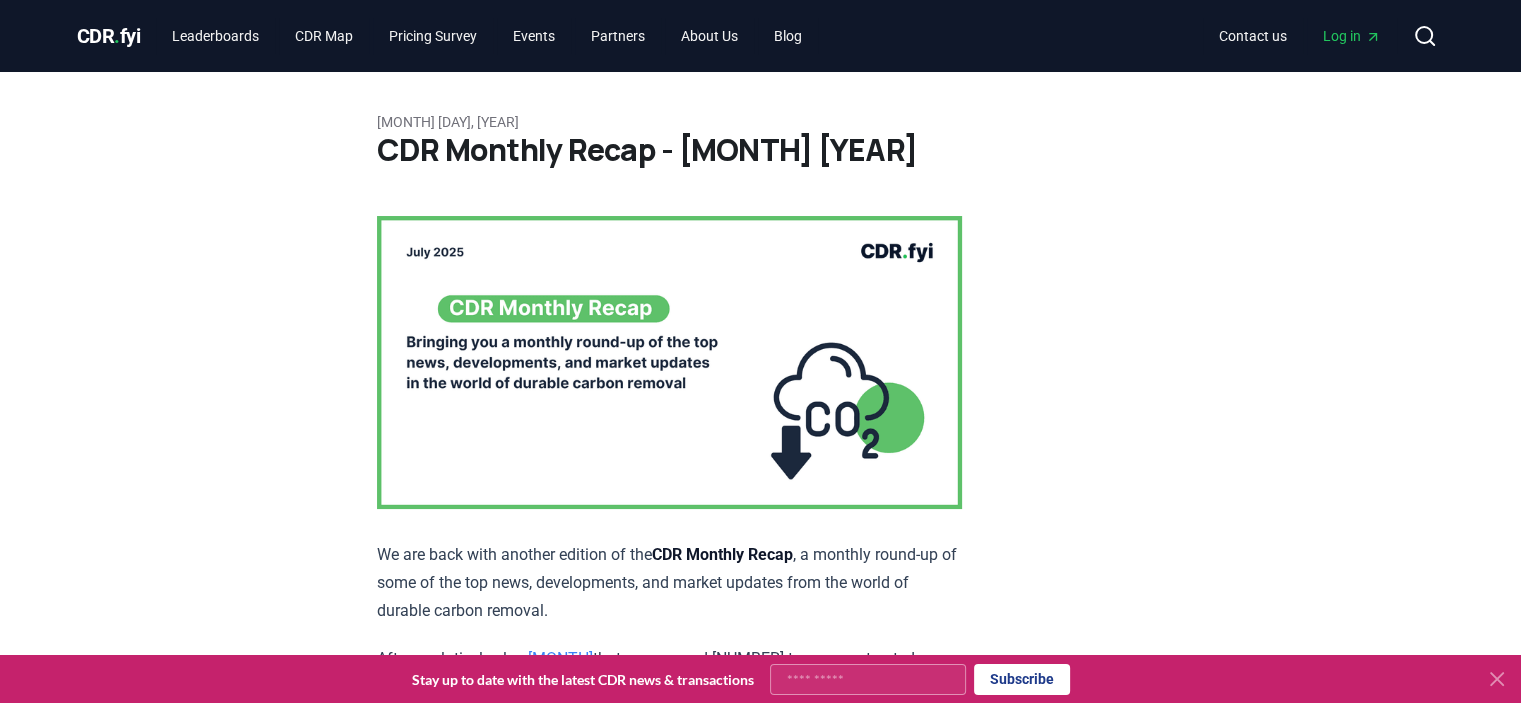 click on "August 05, 2025 CDR Monthly Recap - July 2025  We are back with another edition of the  CDR Monthly Recap , a monthly round-up of some of the top news, developments, and market updates from the world of durable carbon removal. After a relatively slow  June  that saw around 1.2 million tonnes contracted, July was one of the biggest months in durable CDR purchase volume history with over 8 million tonnes contracted, as Microsoft alone led with 7.86 million tonnes in purchases. Other top deals saw the participation of Frontier, Palo Alto Networks, Arbor Energy, and 1PointFive, to name a few. New projects, partnerships, and large funding opportunities, as well as announcements, continue to drive momentum for the industry ahead, alongside various events in the field. Read on to learn more below! How did durable CDR fare in Q2 2025?  Explore insights from the  2025 Q2 Durable CDR Market Update , in which we analyze and uncover major trends in the durable carbon removal market. Deals and Partnerships Deals   signed" at bounding box center (761, 6581) 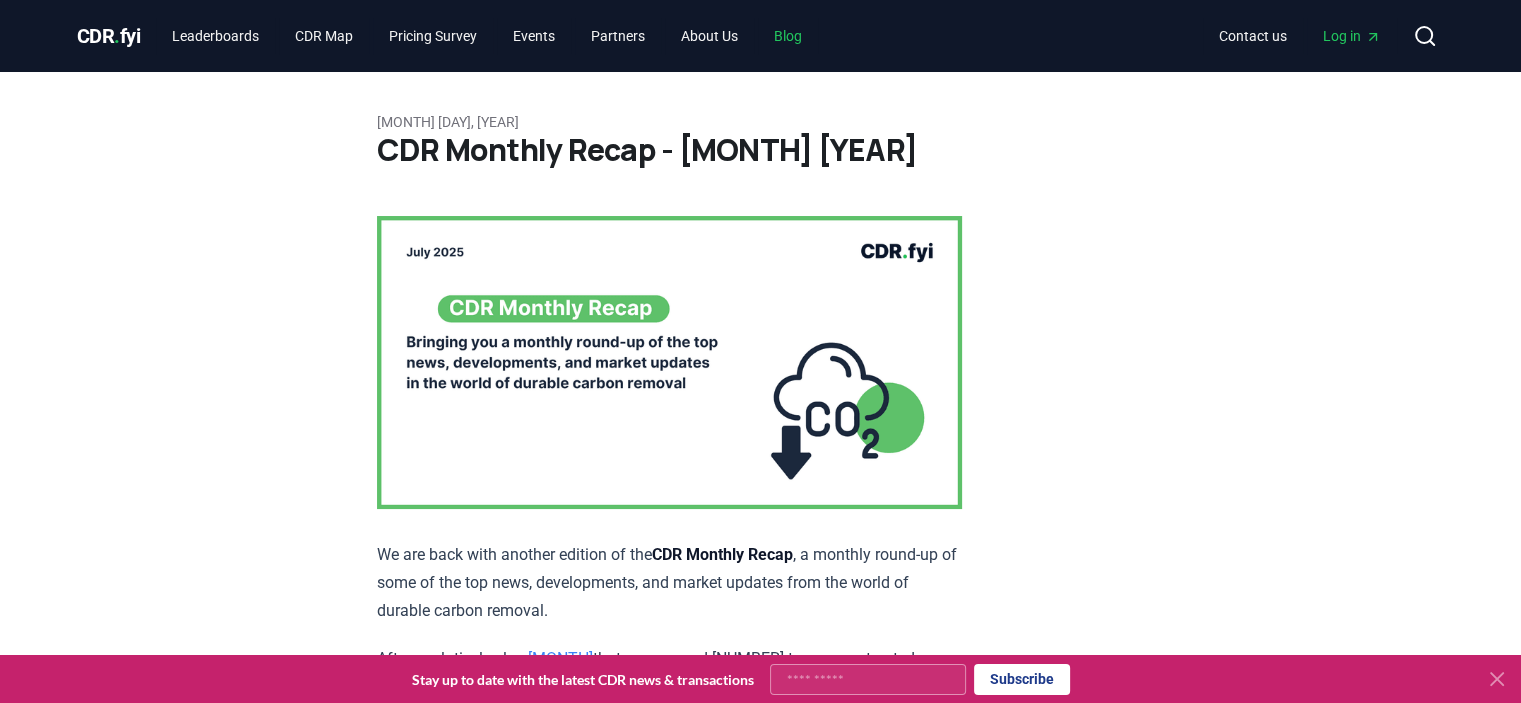 click on "Blog" at bounding box center [788, 36] 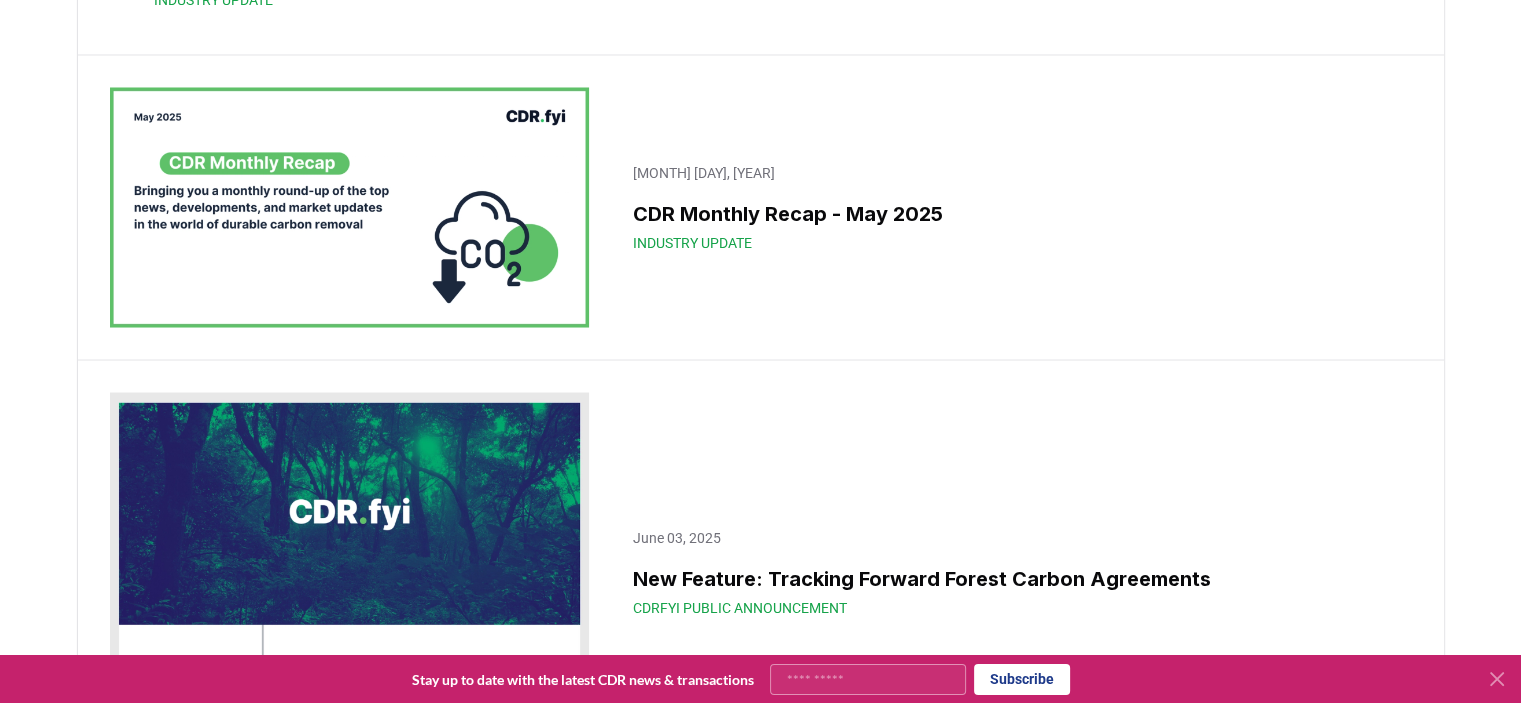 scroll, scrollTop: 3800, scrollLeft: 0, axis: vertical 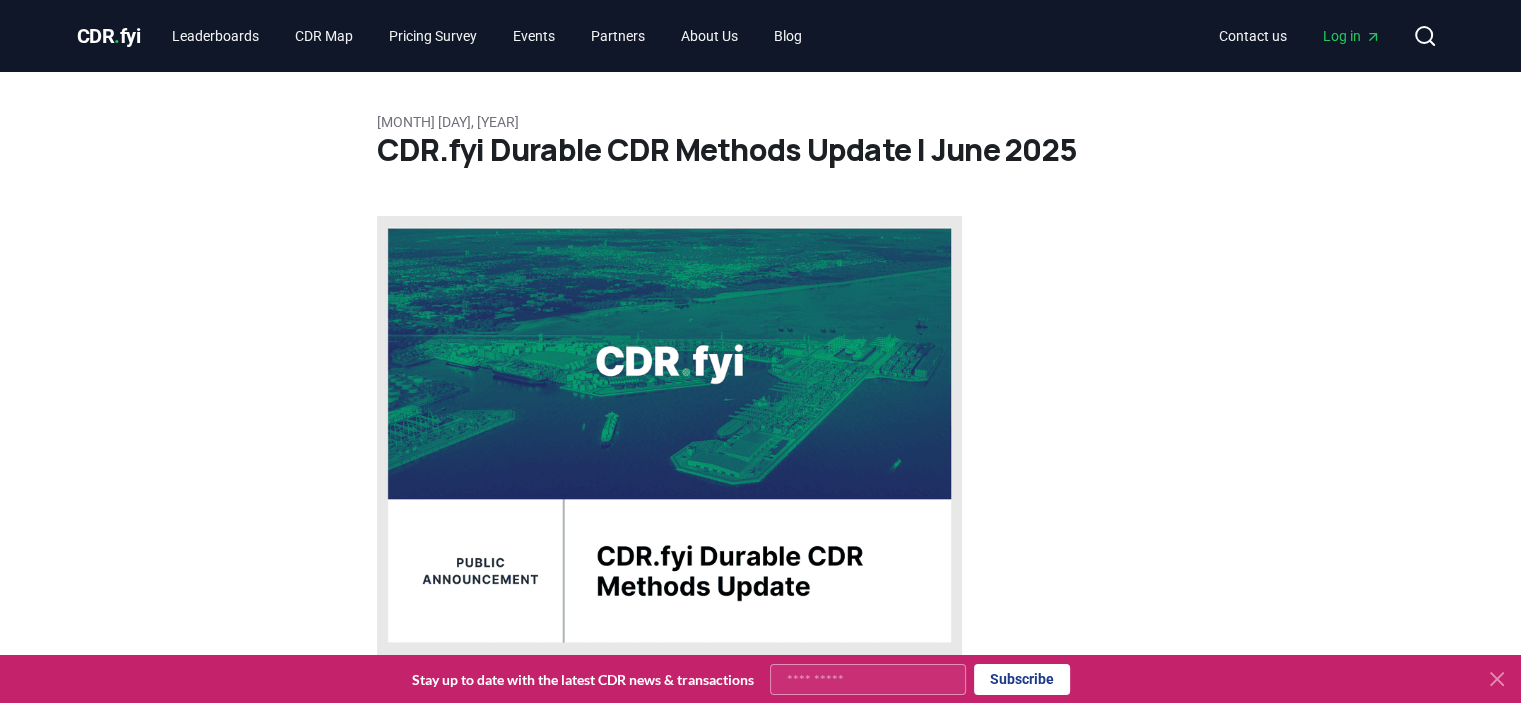 drag, startPoint x: 188, startPoint y: 513, endPoint x: 255, endPoint y: 18, distance: 499.51376 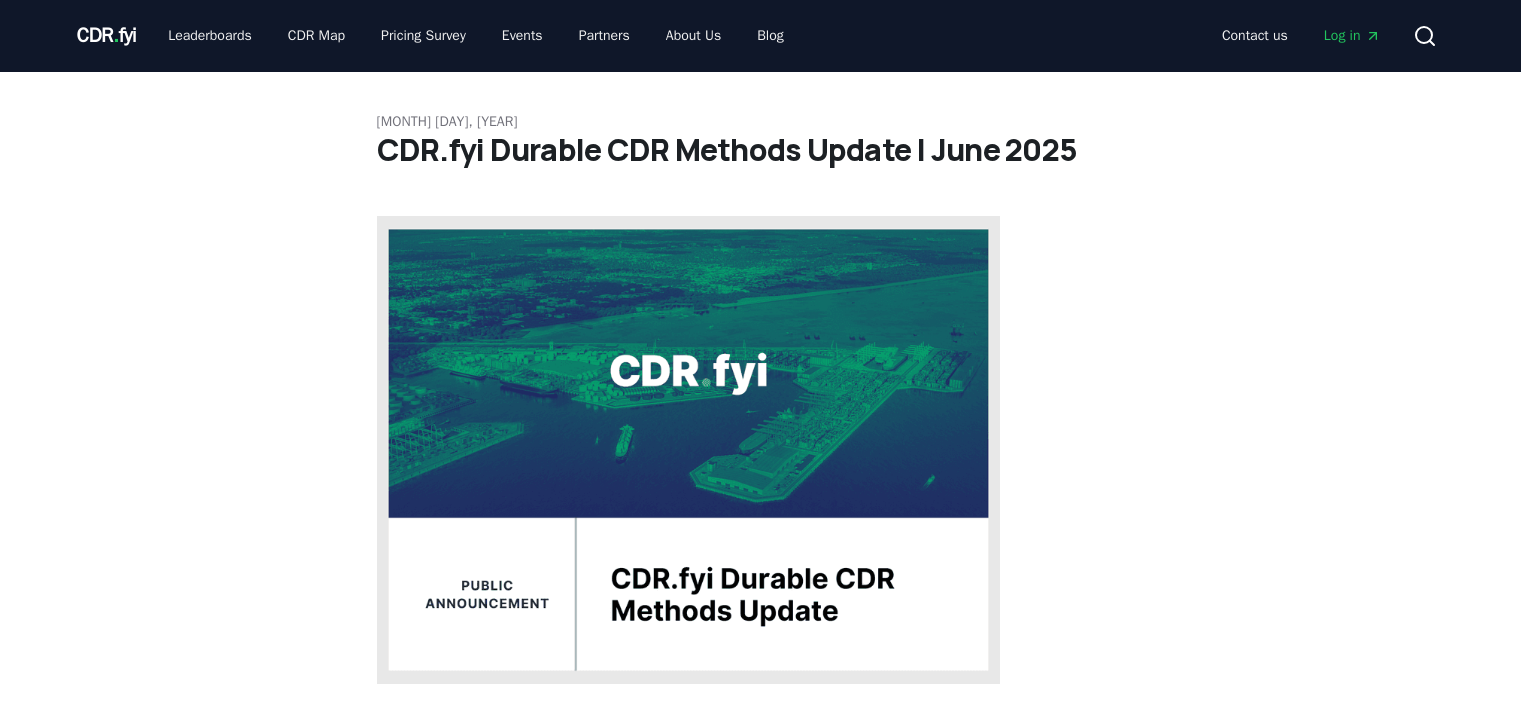 scroll, scrollTop: 0, scrollLeft: 0, axis: both 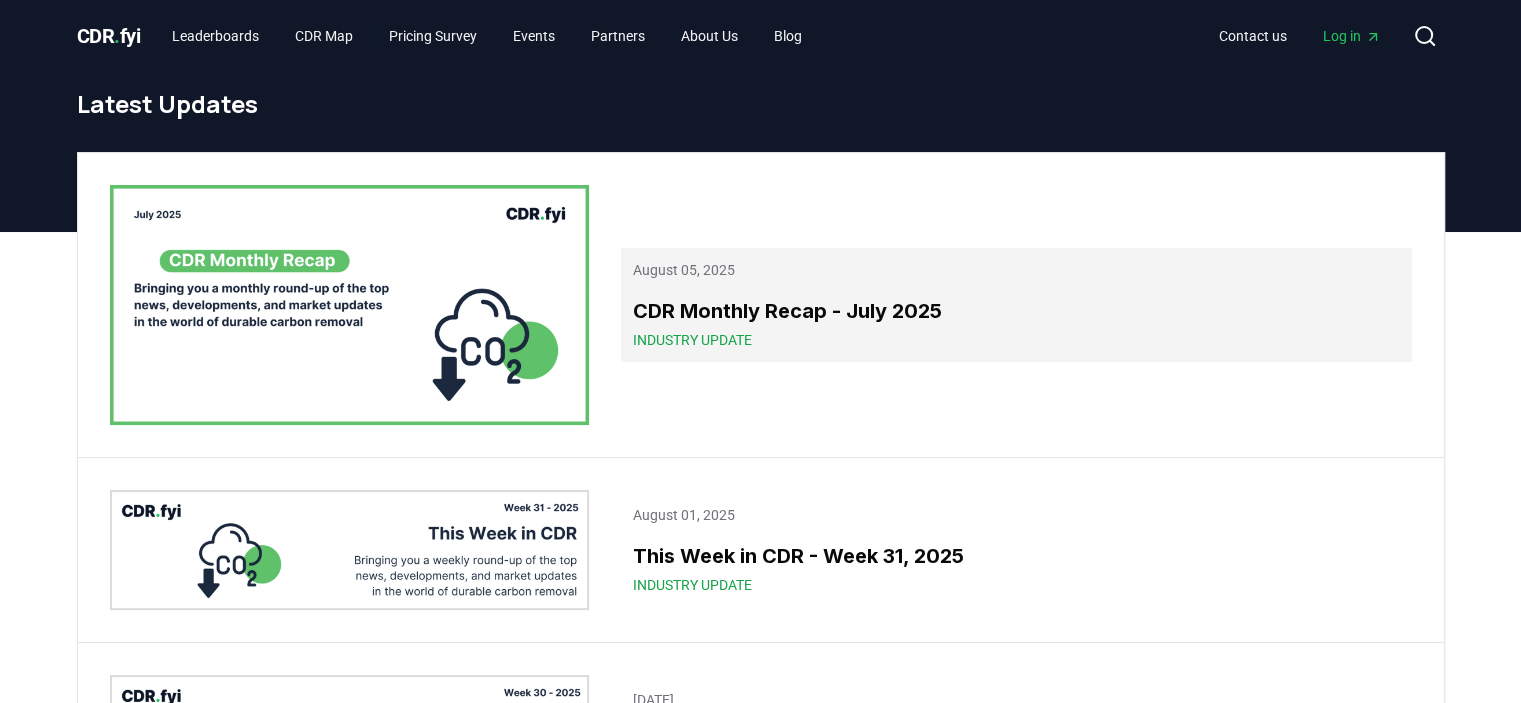 click on "Industry Update" at bounding box center [1016, 340] 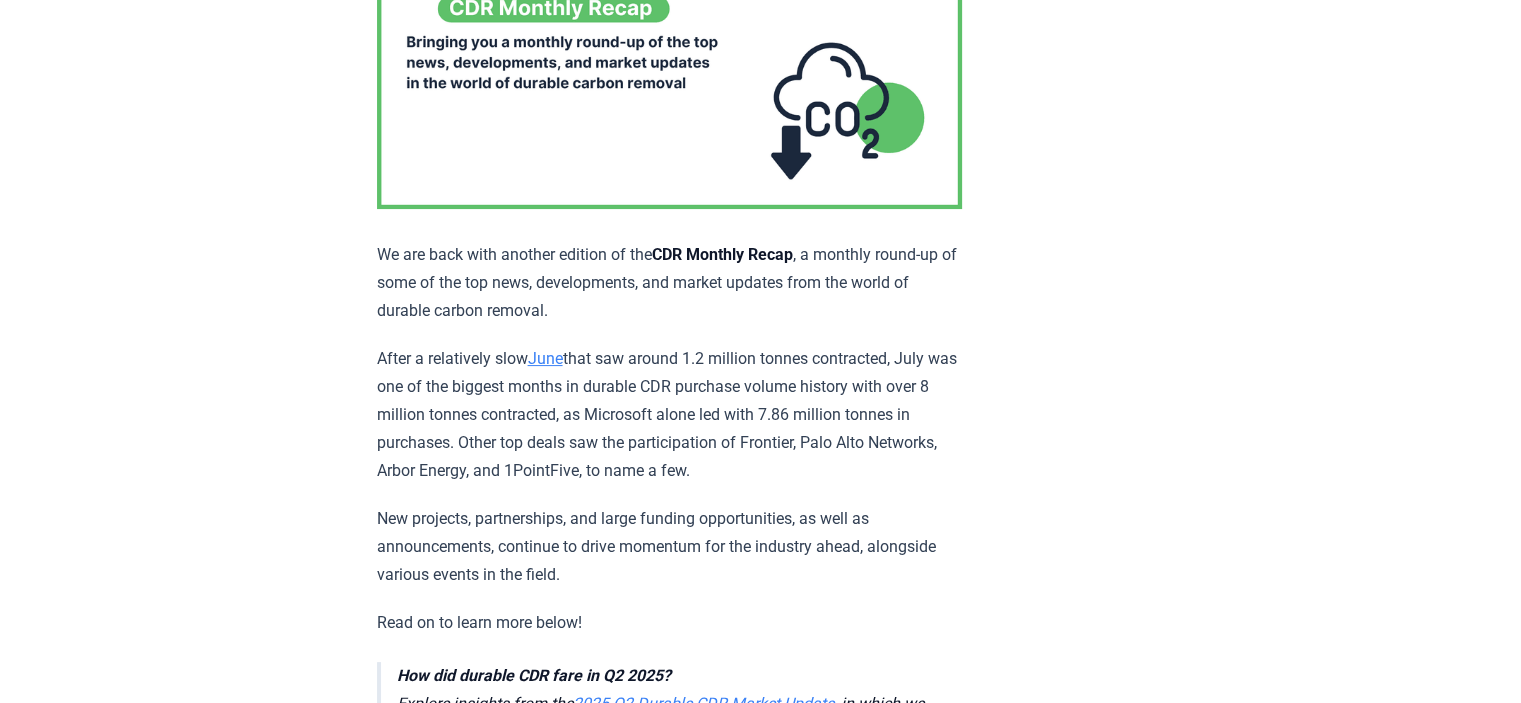 scroll, scrollTop: 400, scrollLeft: 0, axis: vertical 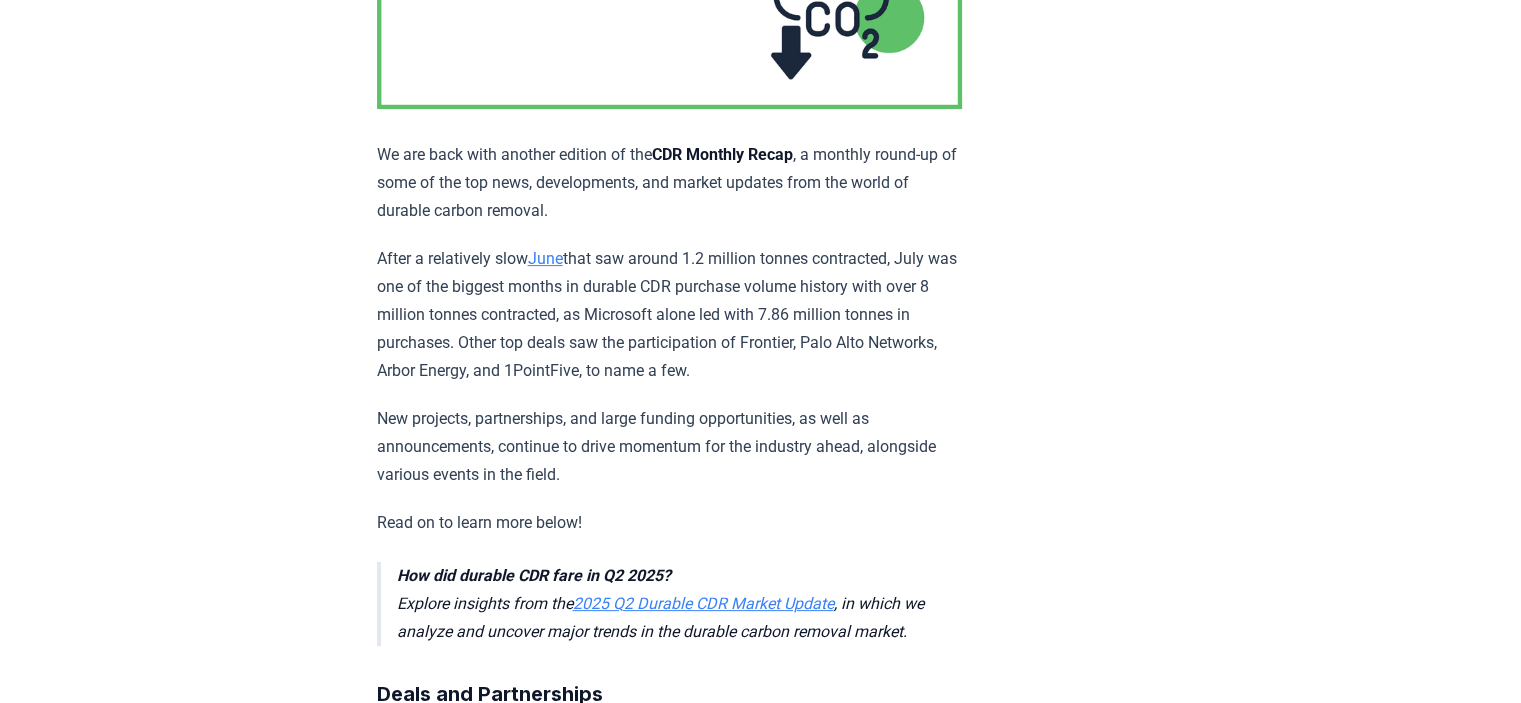 drag, startPoint x: 915, startPoint y: 253, endPoint x: 913, endPoint y: 363, distance: 110.01818 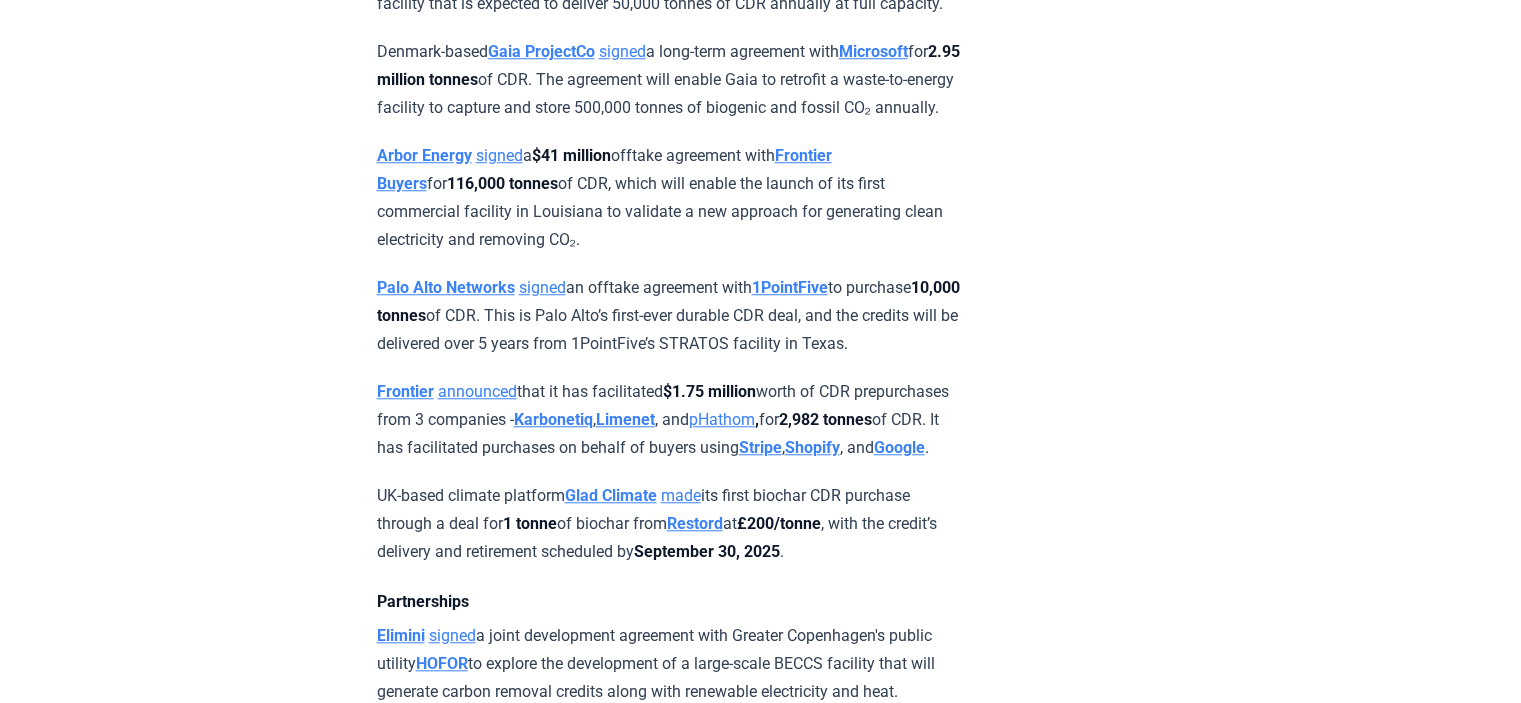 scroll, scrollTop: 1616, scrollLeft: 0, axis: vertical 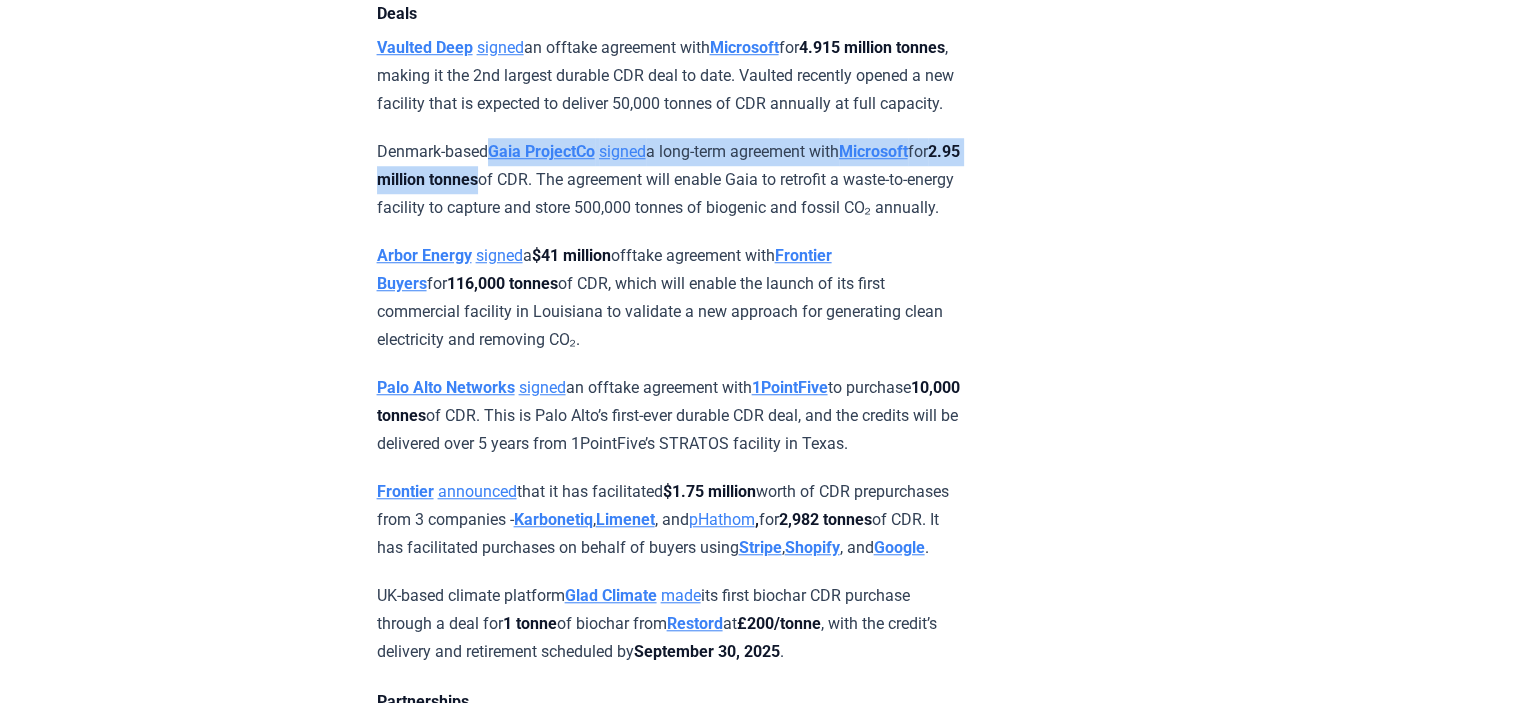 drag, startPoint x: 495, startPoint y: 191, endPoint x: 548, endPoint y: 228, distance: 64.63745 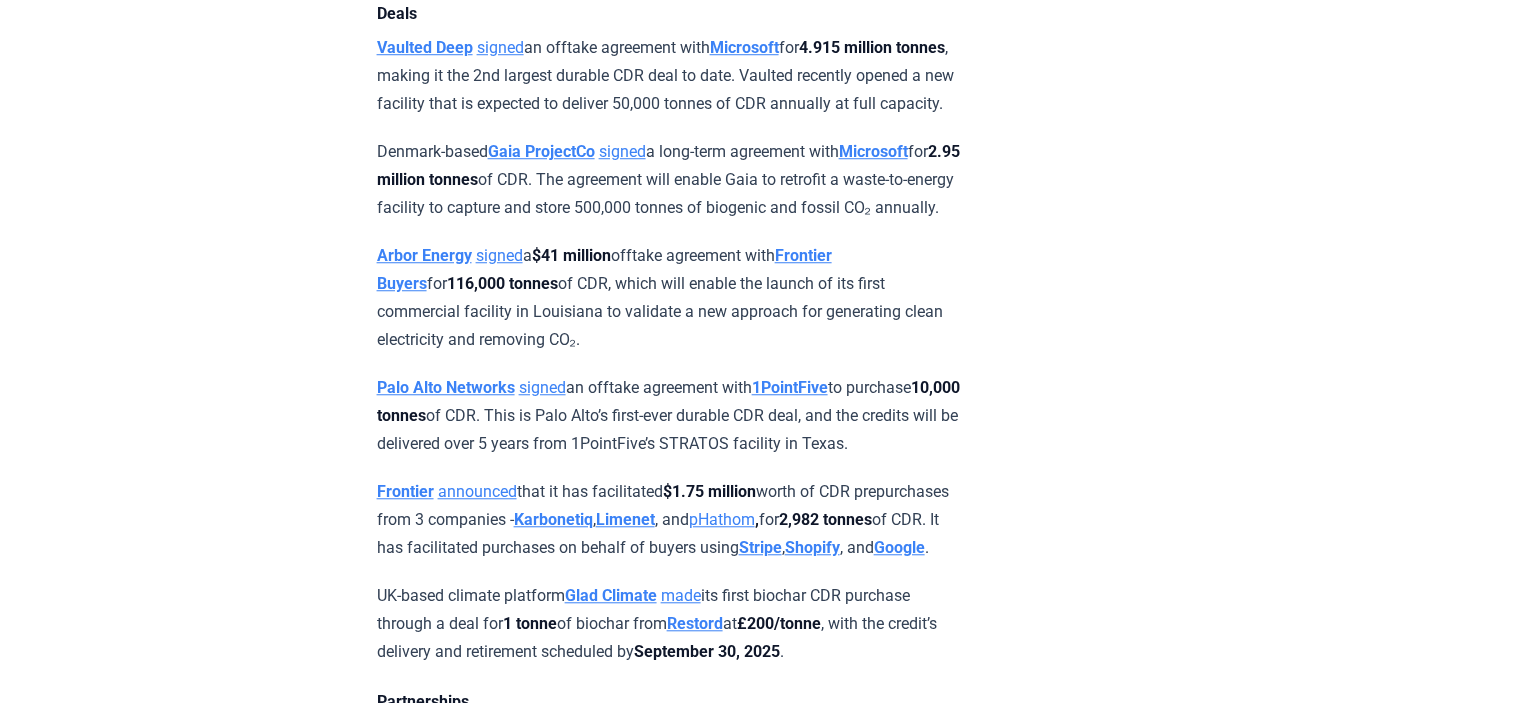 click on "Arbor Energy signed a $41 million offtake agreement with Frontier Buyers for 116,000 tonnes of CDR, which will enable the launch of its first commercial facility in Louisiana to validate a new approach for generating clean electricity and removing CO₂." at bounding box center [669, 298] 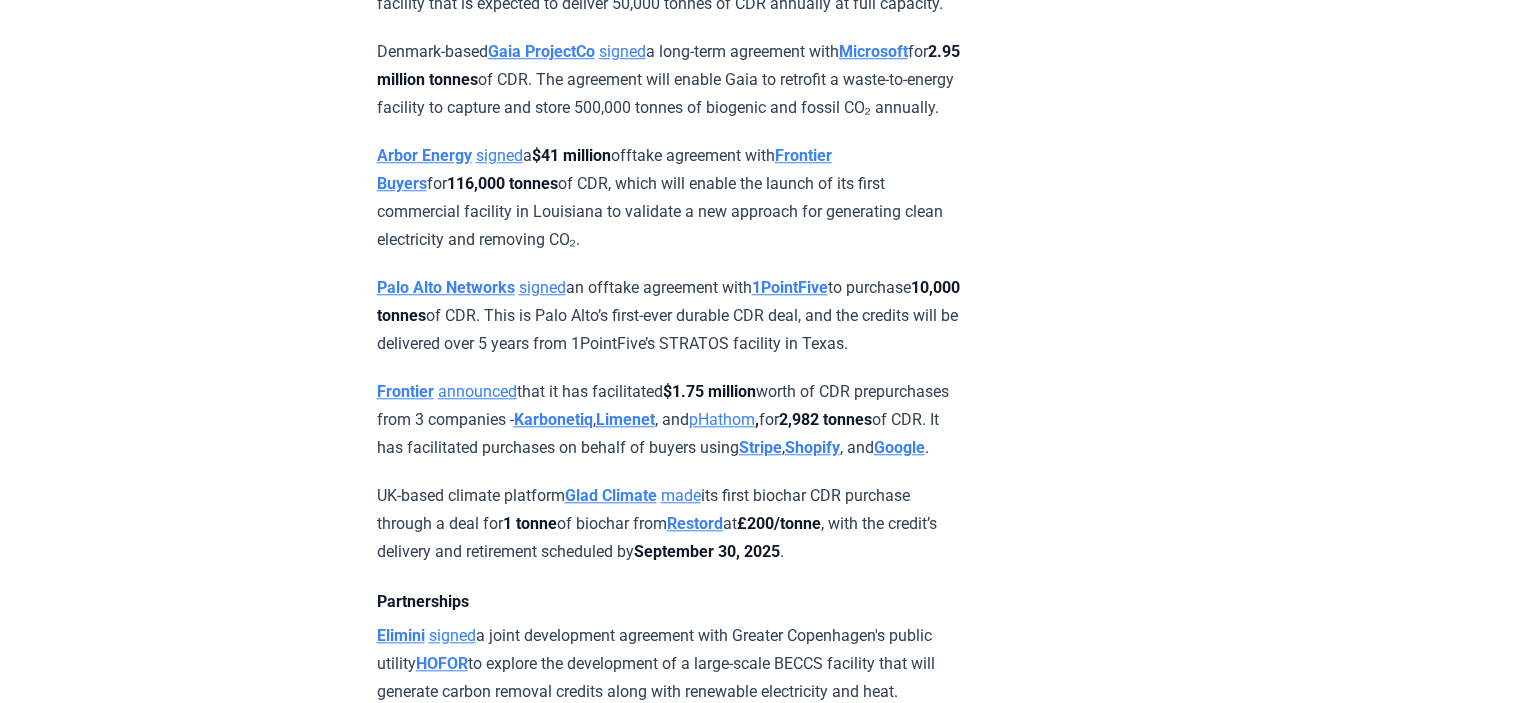 scroll, scrollTop: 1716, scrollLeft: 0, axis: vertical 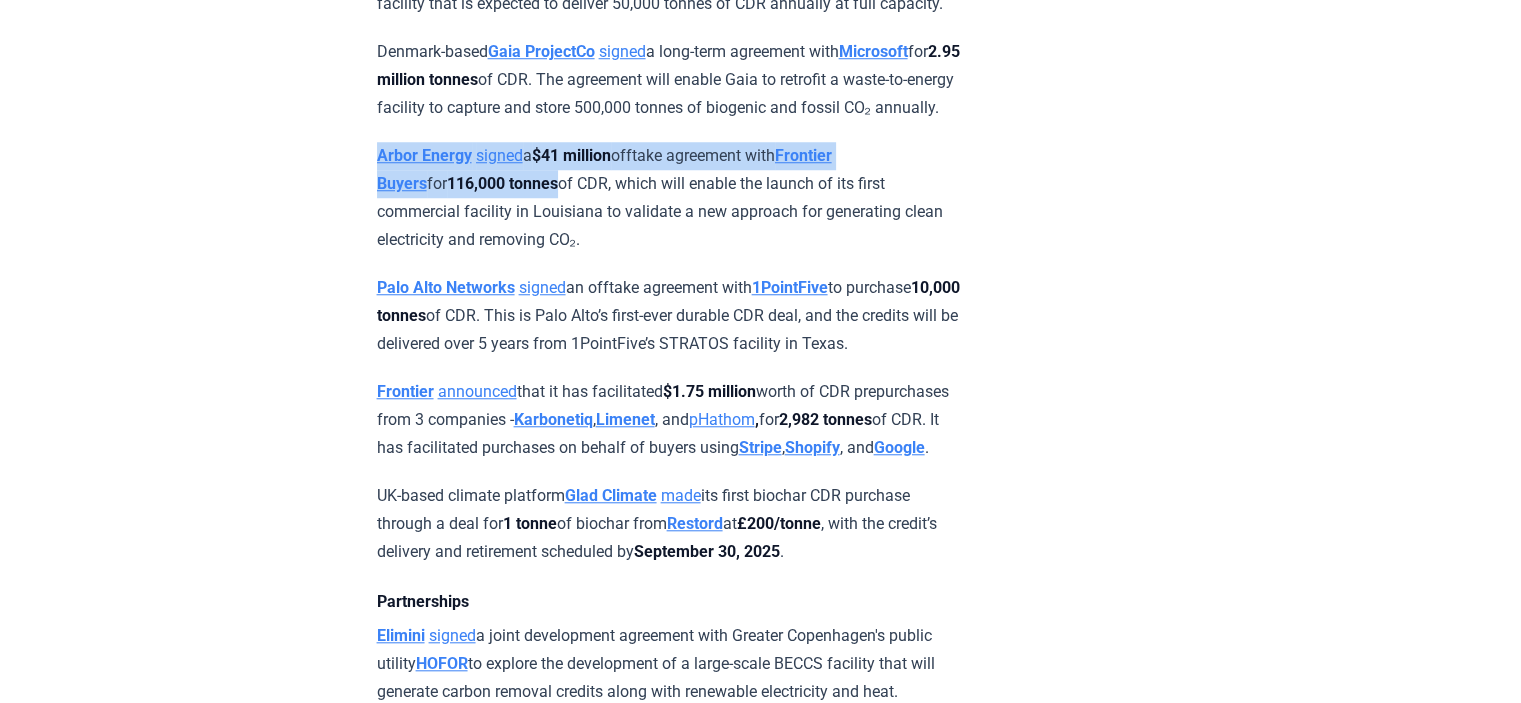 drag, startPoint x: 364, startPoint y: 221, endPoint x: 517, endPoint y: 259, distance: 157.64835 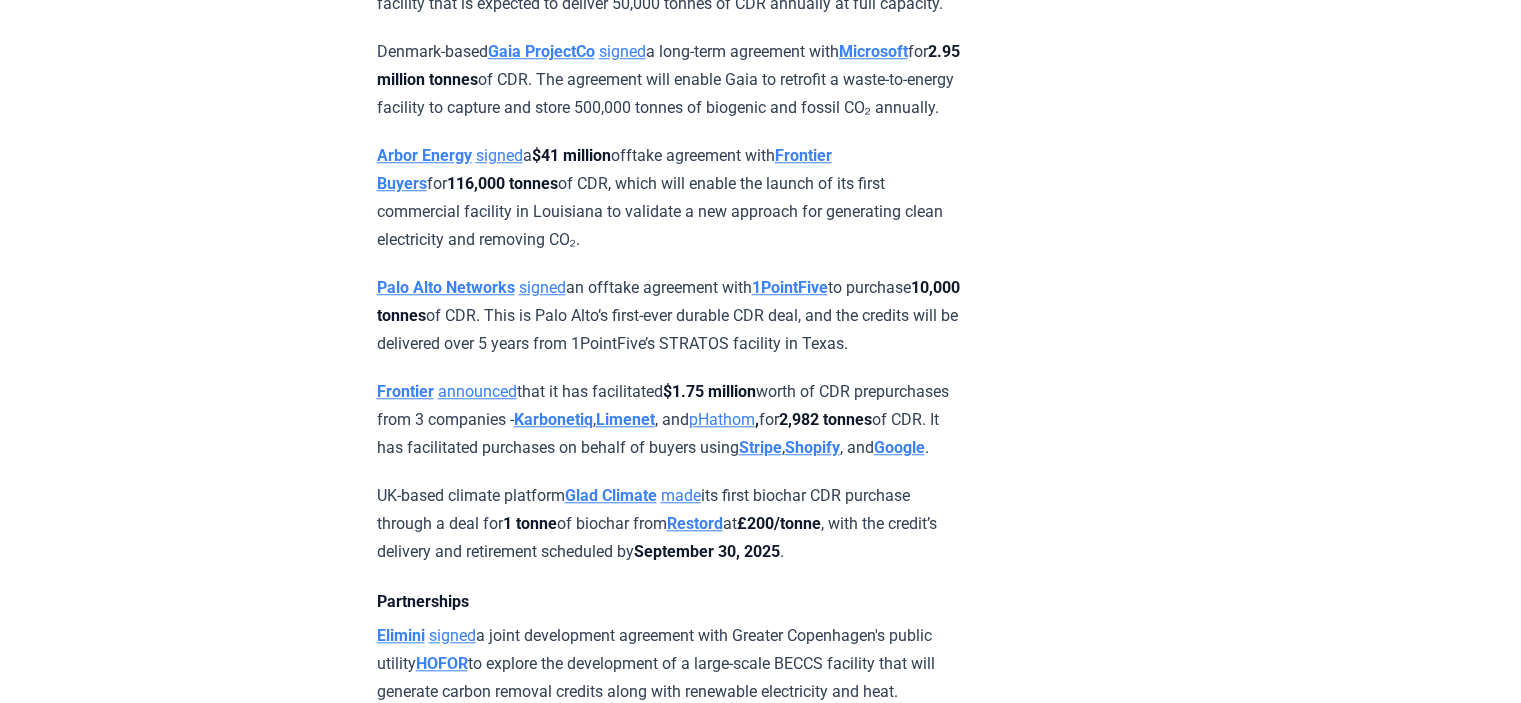 click on "CDR Monthly Recap - [MONTH] We are back with another edition of the CDR Monthly Recap, a monthly round-up of some of the top news, developments, and market updates from the world of durable carbon removal. After a relatively slow [MONTH] that saw around 1.2 million tonnes contracted, [MONTH] was one of the biggest months in durable CDR purchase volume history with over 8 million tonnes contracted, as Microsoft alone led with 7.86 million tonnes in purchases. Other top deals saw the participation of Frontier, Palo Alto Networks, Arbor Energy, and 1PointFive, to name a few. New projects, partnerships, and large funding opportunities, as well as announcements, continue to drive momentum for the industry ahead, alongside various events in the field. Read on to learn more below! How did durable CDR fare in Q2 [YEAR]? Explore insights from the [YEAR] Q2 Durable CDR Market Update , in which we analyze and uncover major trends in the durable carbon removal market. Deals and Partnerships Deals signed" at bounding box center (761, 5859) 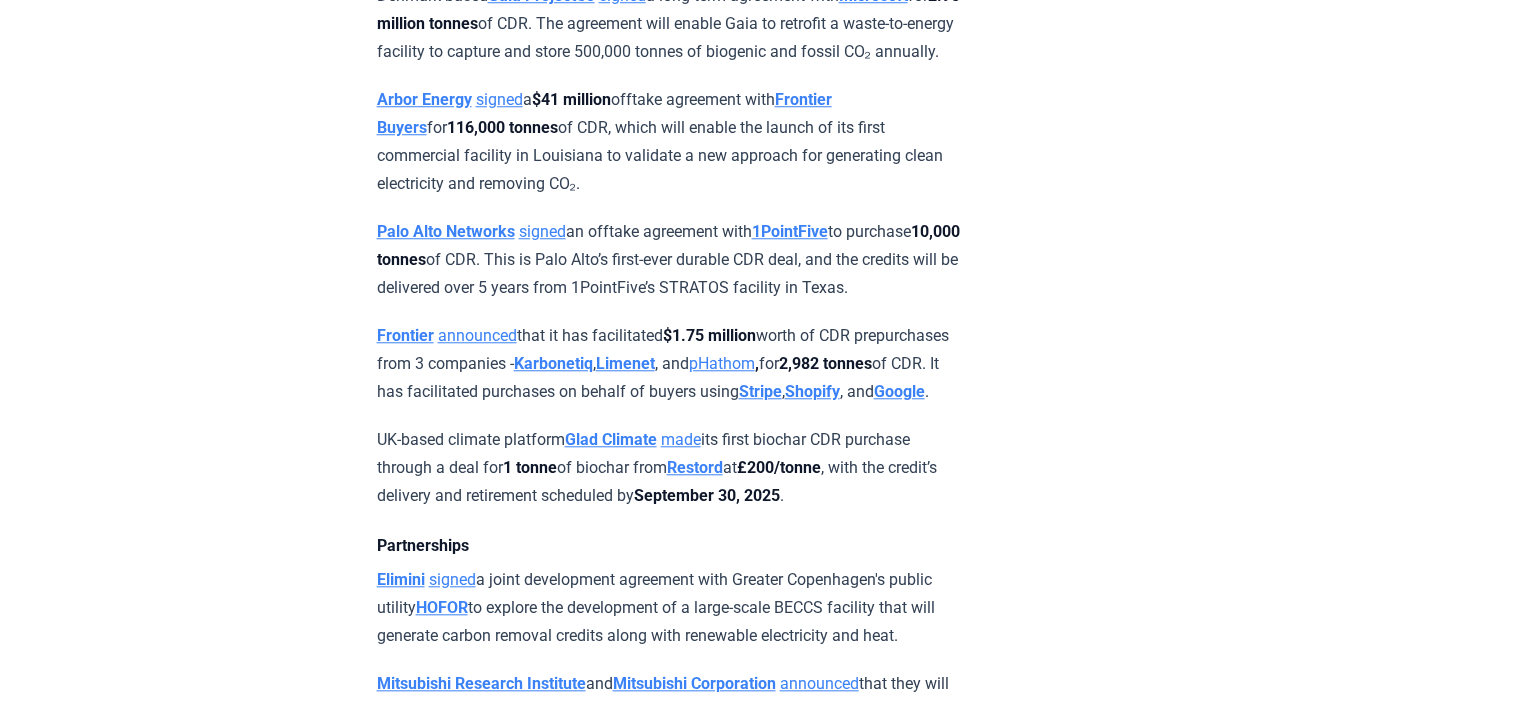 scroll, scrollTop: 1816, scrollLeft: 0, axis: vertical 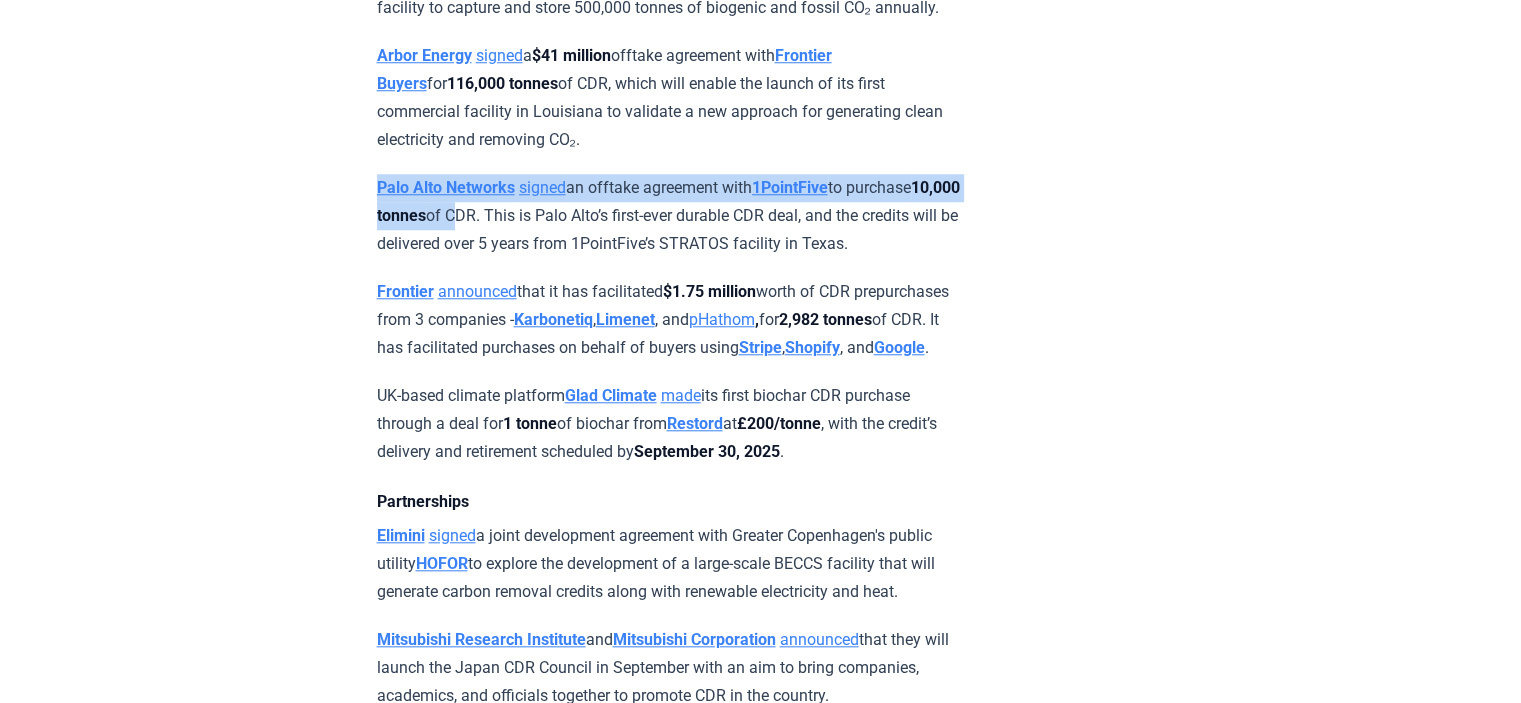 drag, startPoint x: 362, startPoint y: 254, endPoint x: 512, endPoint y: 299, distance: 156.6046 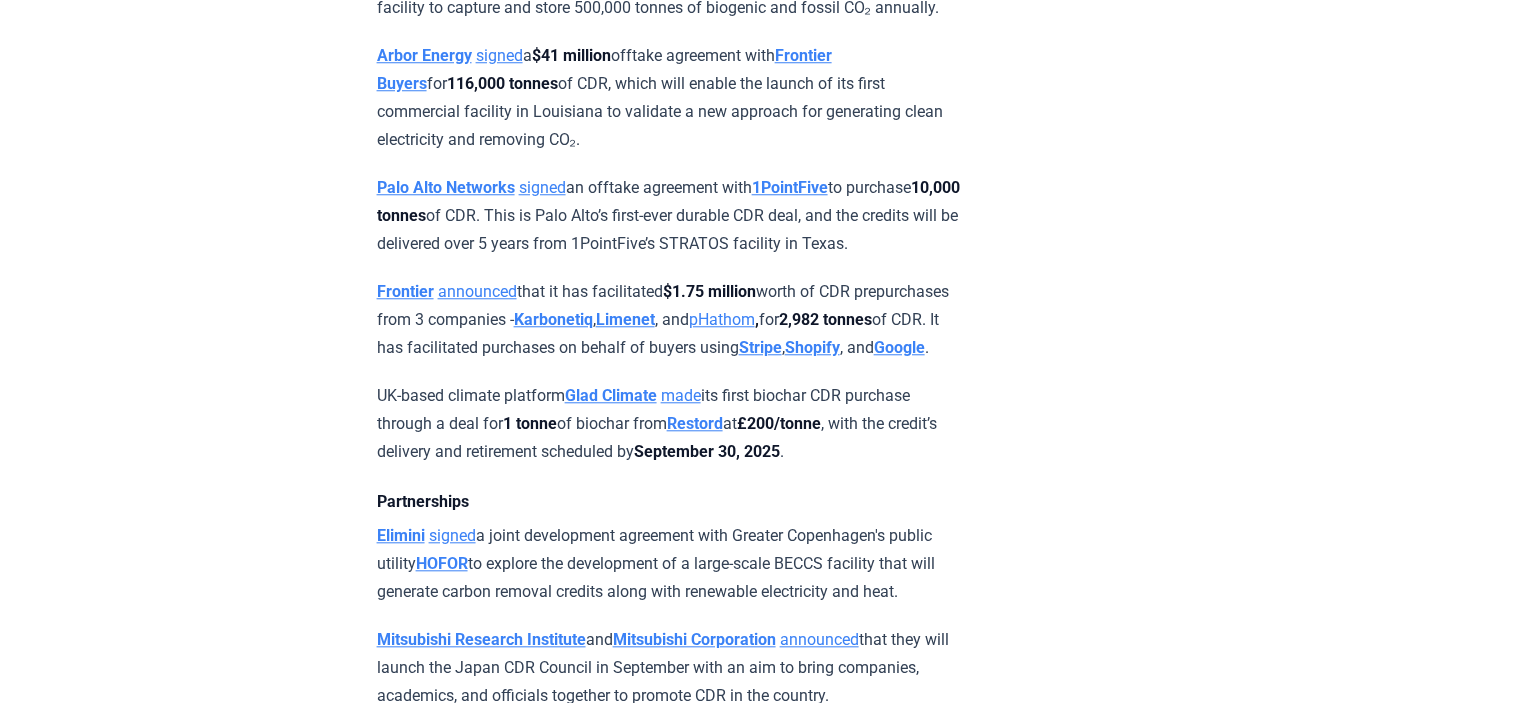click on "CDR Monthly Recap - [MONTH] We are back with another edition of the CDR Monthly Recap, a monthly round-up of some of the top news, developments, and market updates from the world of durable carbon removal. After a relatively slow [MONTH] that saw around 1.2 million tonnes contracted, [MONTH] was one of the biggest months in durable CDR purchase volume history with over 8 million tonnes contracted, as Microsoft alone led with 7.86 million tonnes in purchases. Other top deals saw the participation of Frontier, Palo Alto Networks, Arbor Energy, and 1PointFive, to name a few. New projects, partnerships, and large funding opportunities, as well as announcements, continue to drive momentum for the industry ahead, alongside various events in the field. Read on to learn more below! How did durable CDR fare in Q2 [YEAR]? Explore insights from the [YEAR] Q2 Durable CDR Market Update , in which we analyze and uncover major trends in the durable carbon removal market. Deals and Partnerships Deals signed" at bounding box center [761, 5759] 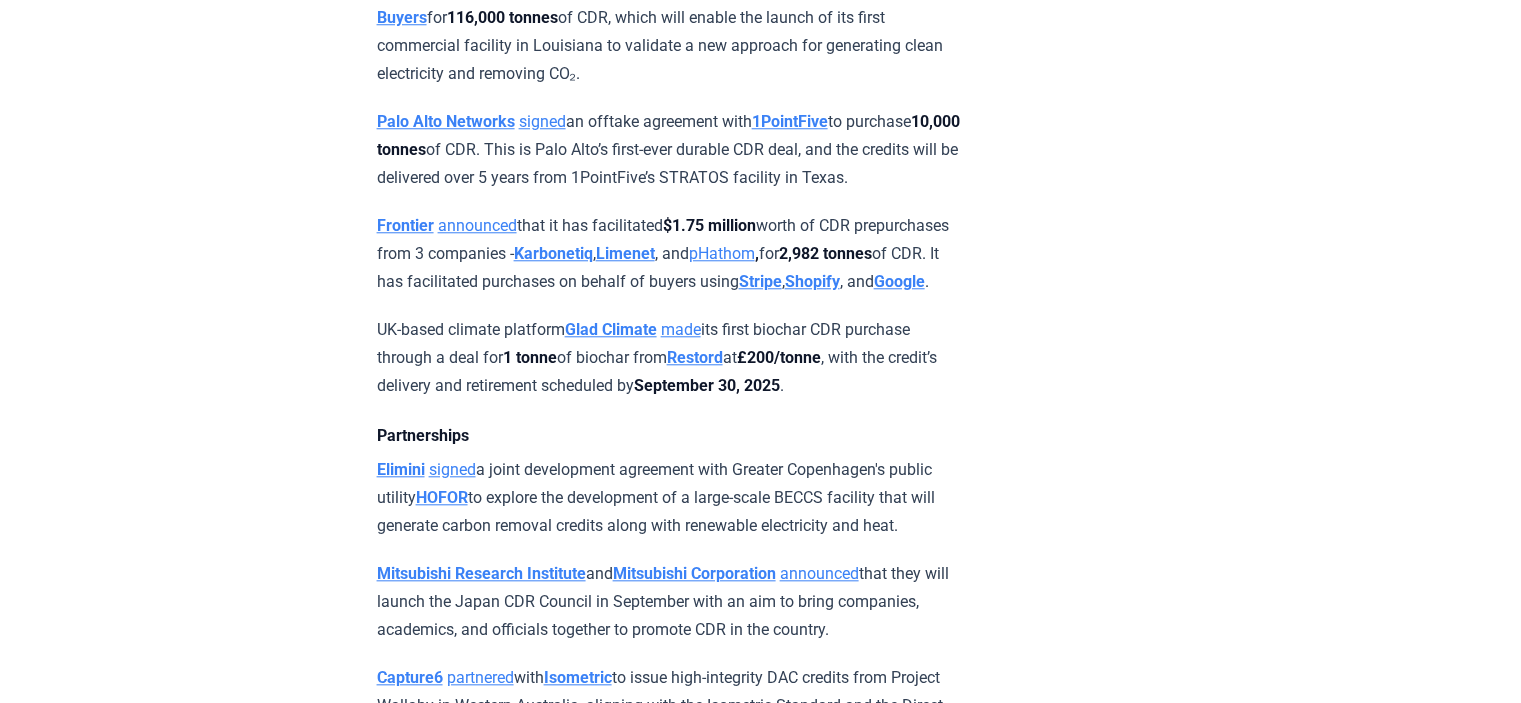 scroll, scrollTop: 1916, scrollLeft: 0, axis: vertical 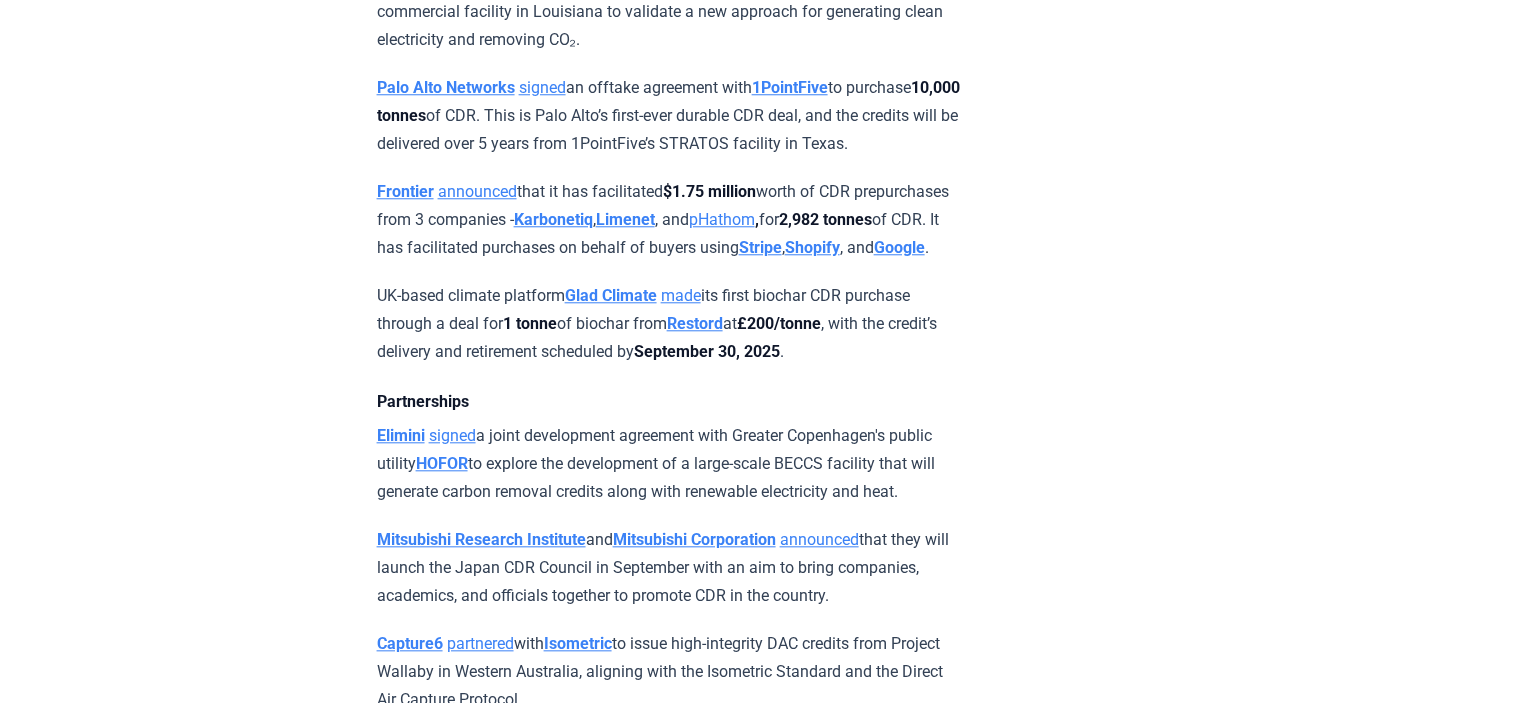 drag, startPoint x: 621, startPoint y: 322, endPoint x: 892, endPoint y: 327, distance: 271.0461 